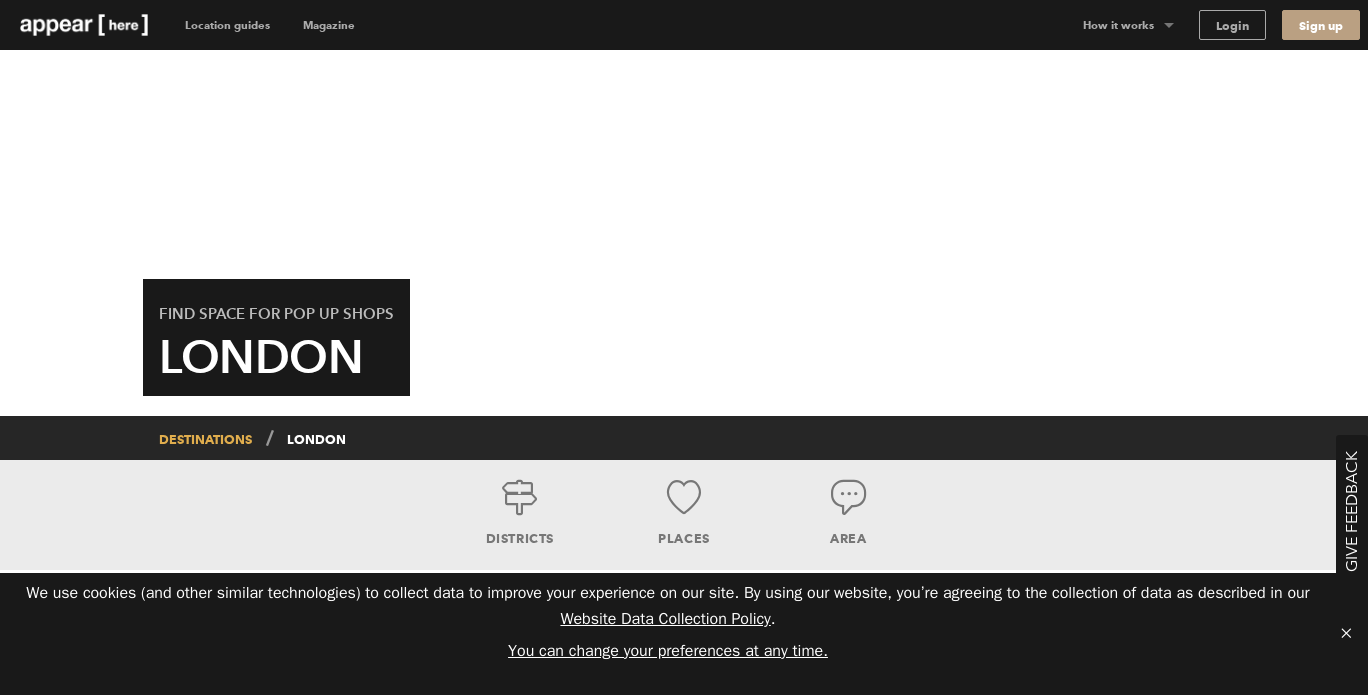 scroll, scrollTop: 0, scrollLeft: 0, axis: both 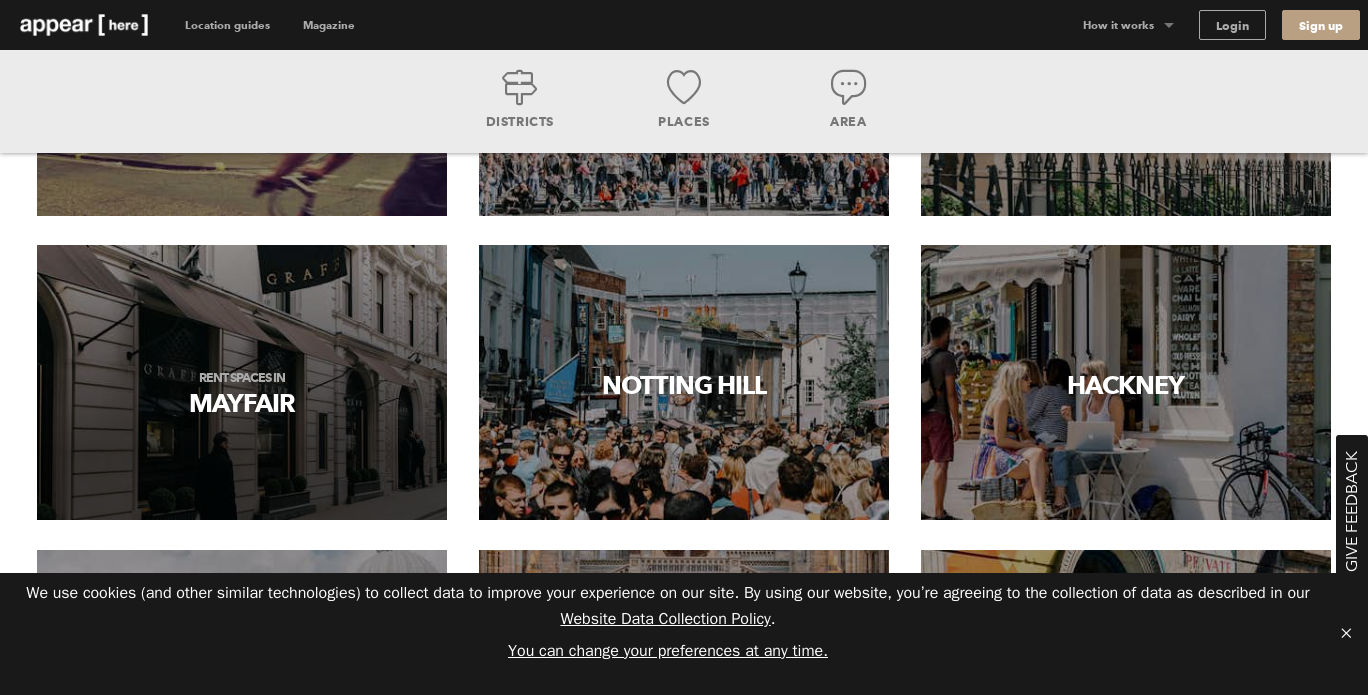 click on "Rent spaces in
Mayfair" at bounding box center (242, 395) 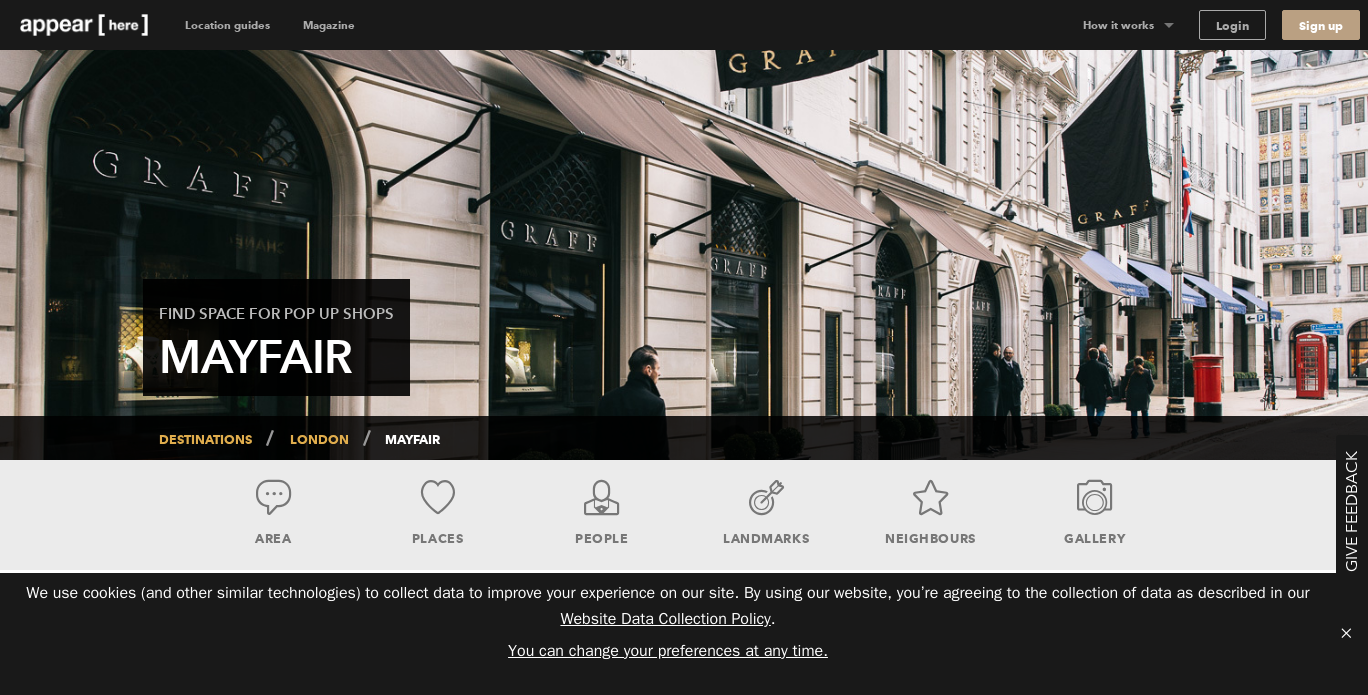scroll, scrollTop: 0, scrollLeft: 0, axis: both 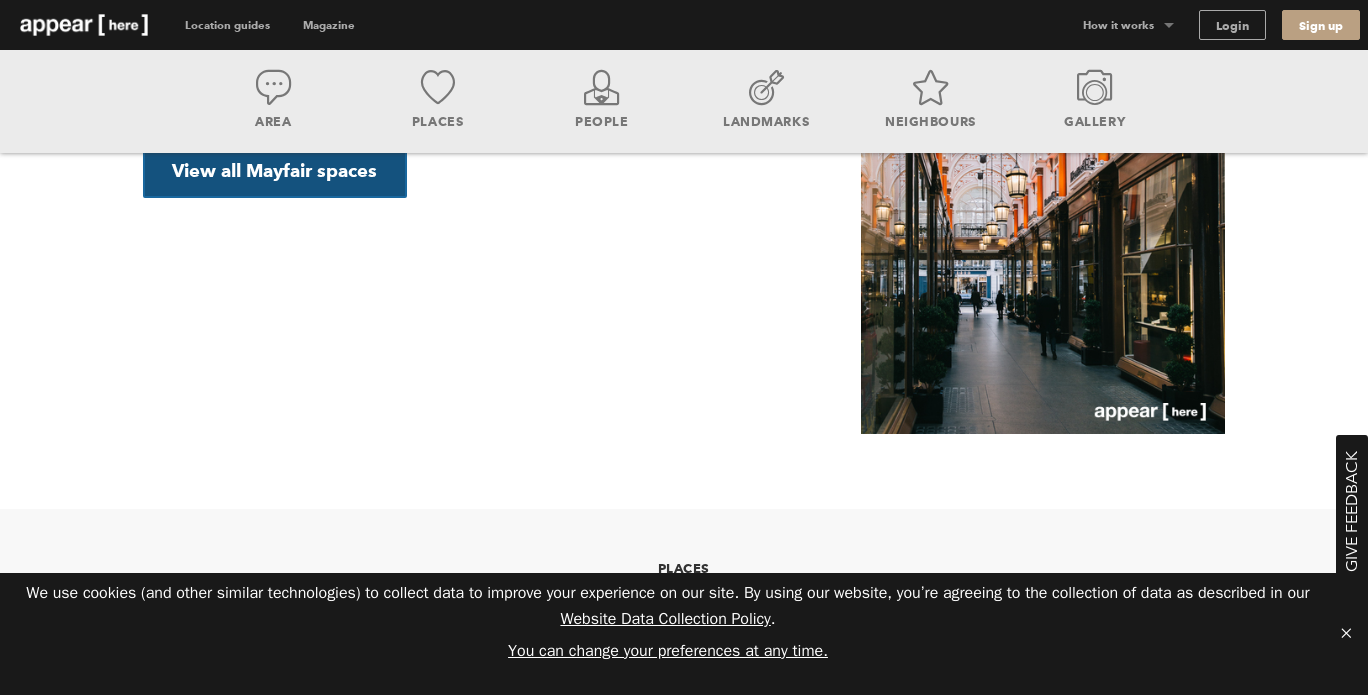 click on "View all Mayfair spaces" at bounding box center [275, 171] 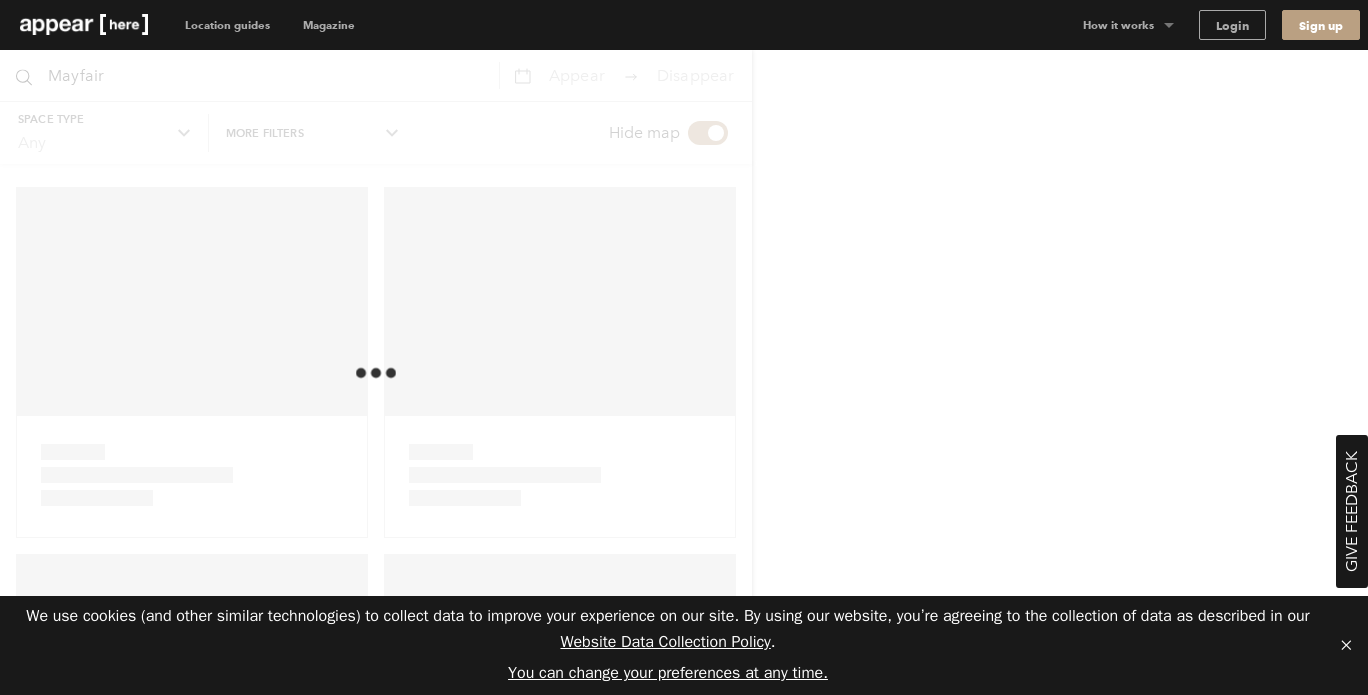 scroll, scrollTop: 0, scrollLeft: 0, axis: both 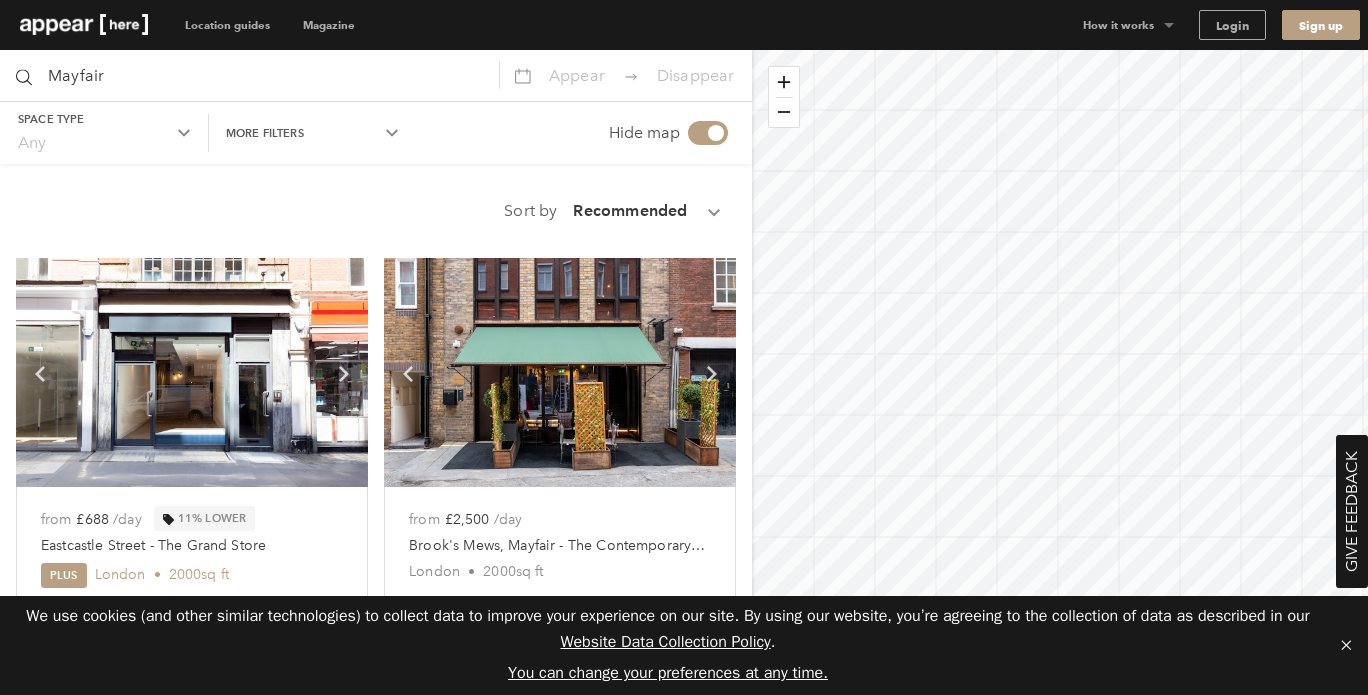 click at bounding box center [192, 372] 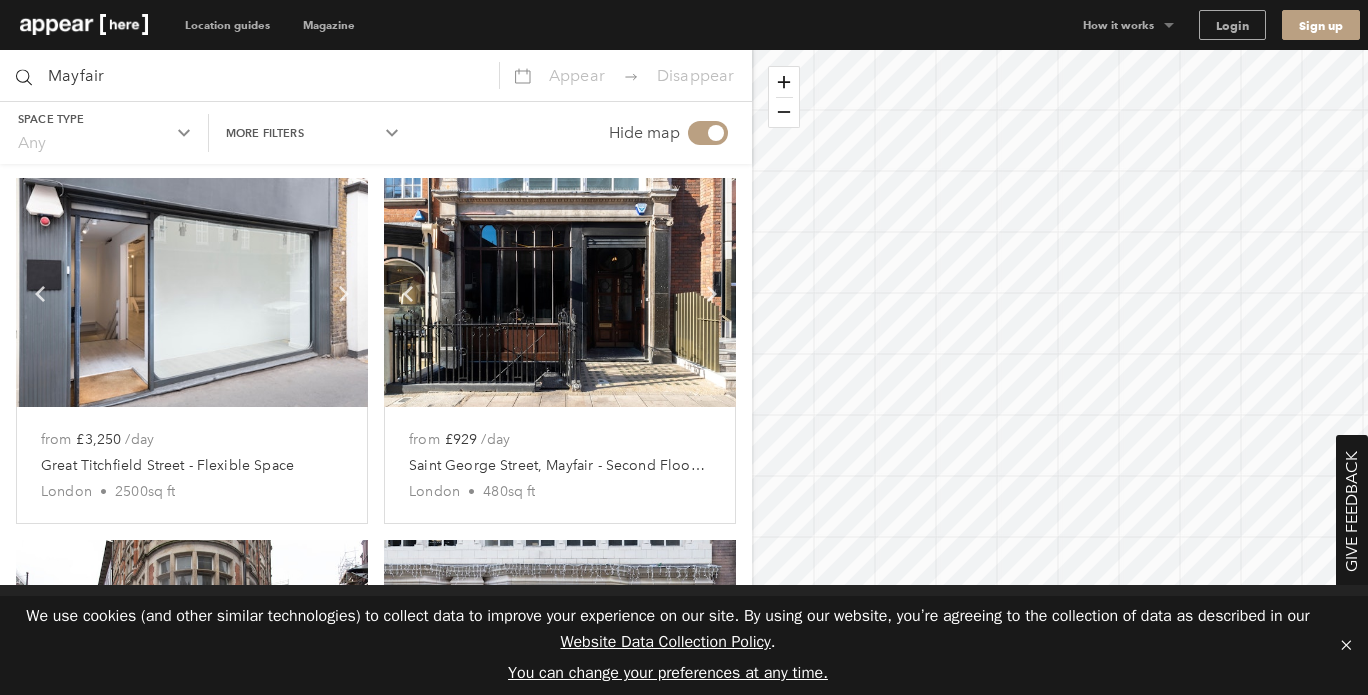 scroll, scrollTop: 792, scrollLeft: 0, axis: vertical 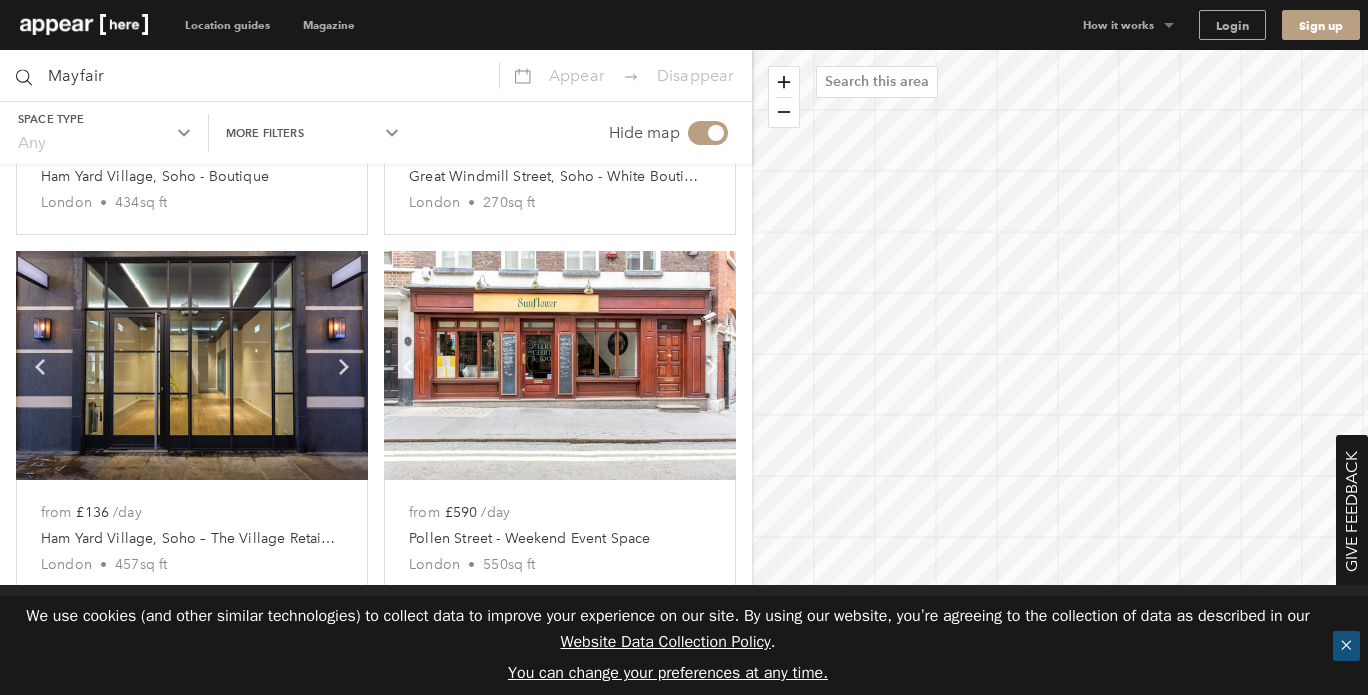 click on "✕" at bounding box center (1346, 646) 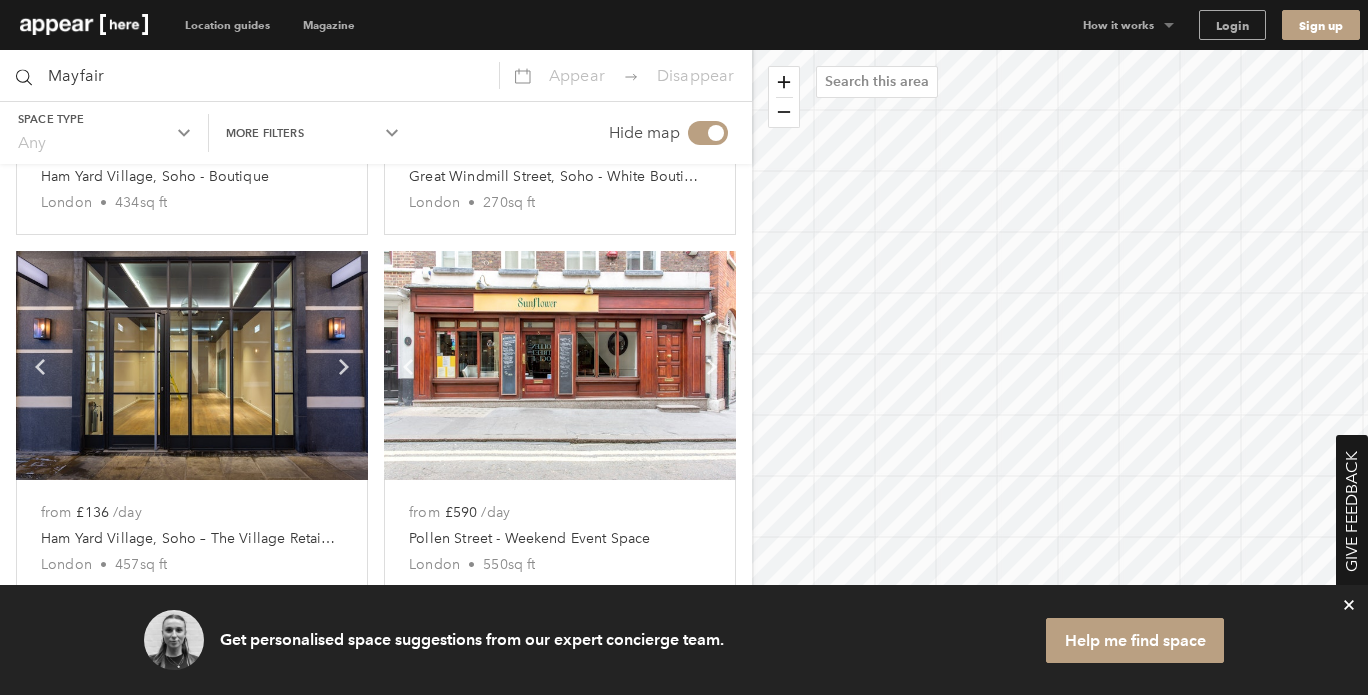 click on "icon-x" at bounding box center (1349, 605) 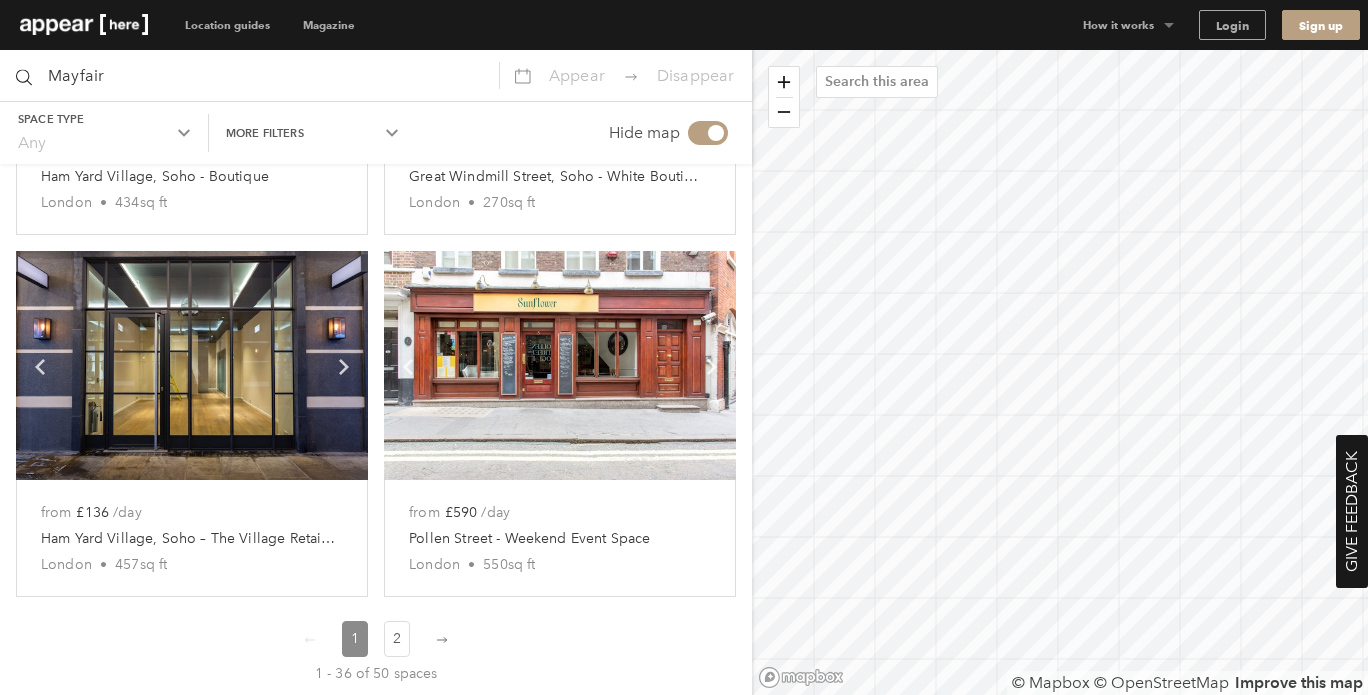 click on "2 go to page   2" at bounding box center [397, 639] 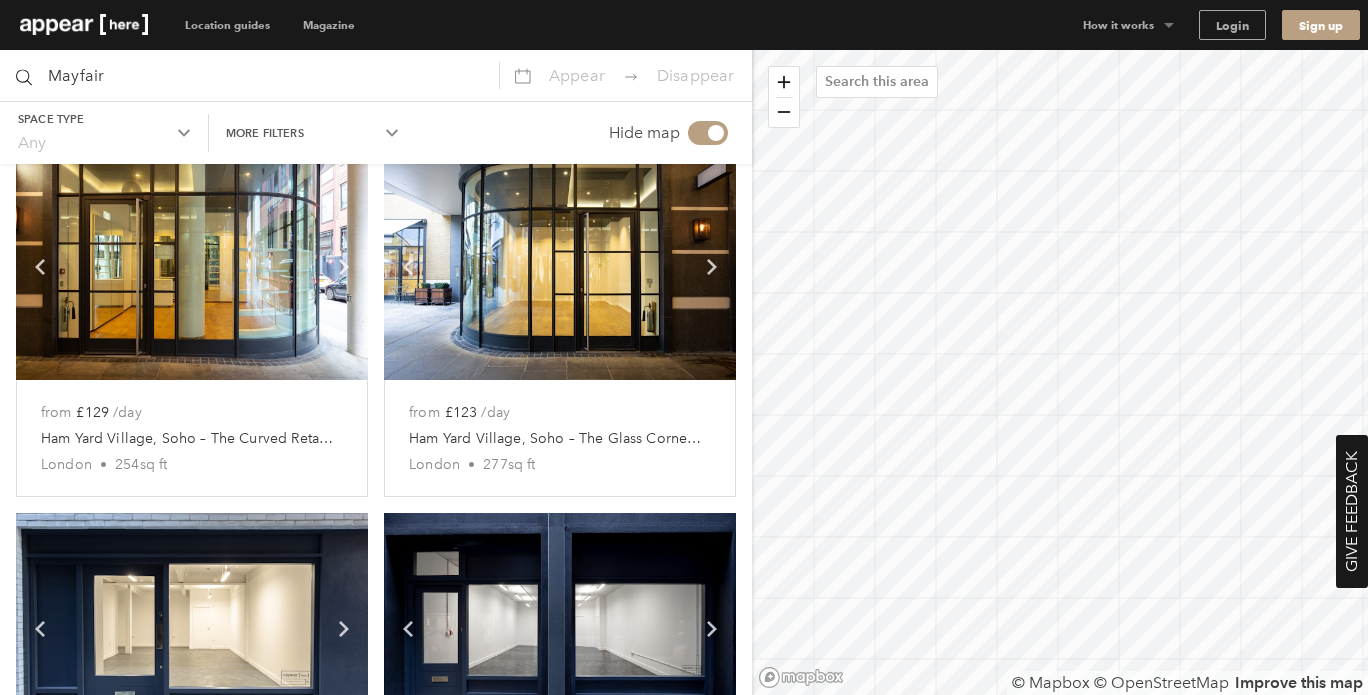 scroll, scrollTop: 1195, scrollLeft: 0, axis: vertical 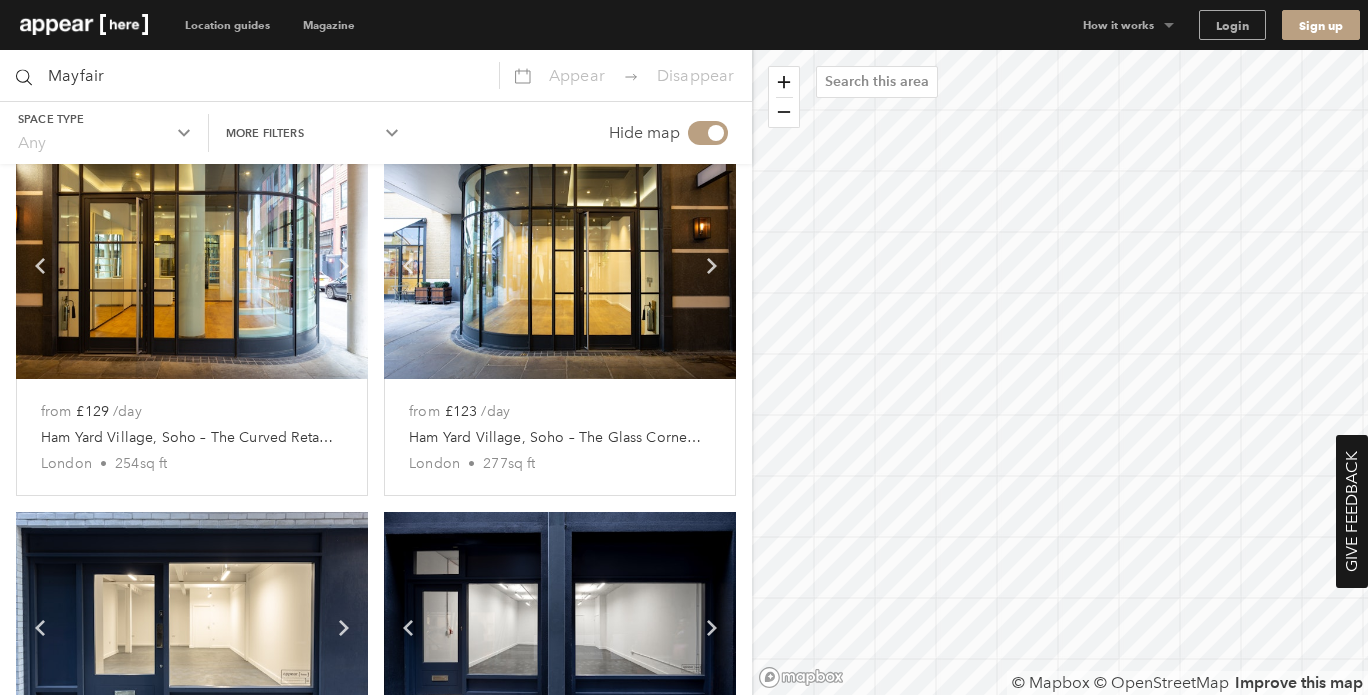 drag, startPoint x: 168, startPoint y: 324, endPoint x: 14, endPoint y: 437, distance: 191.01047 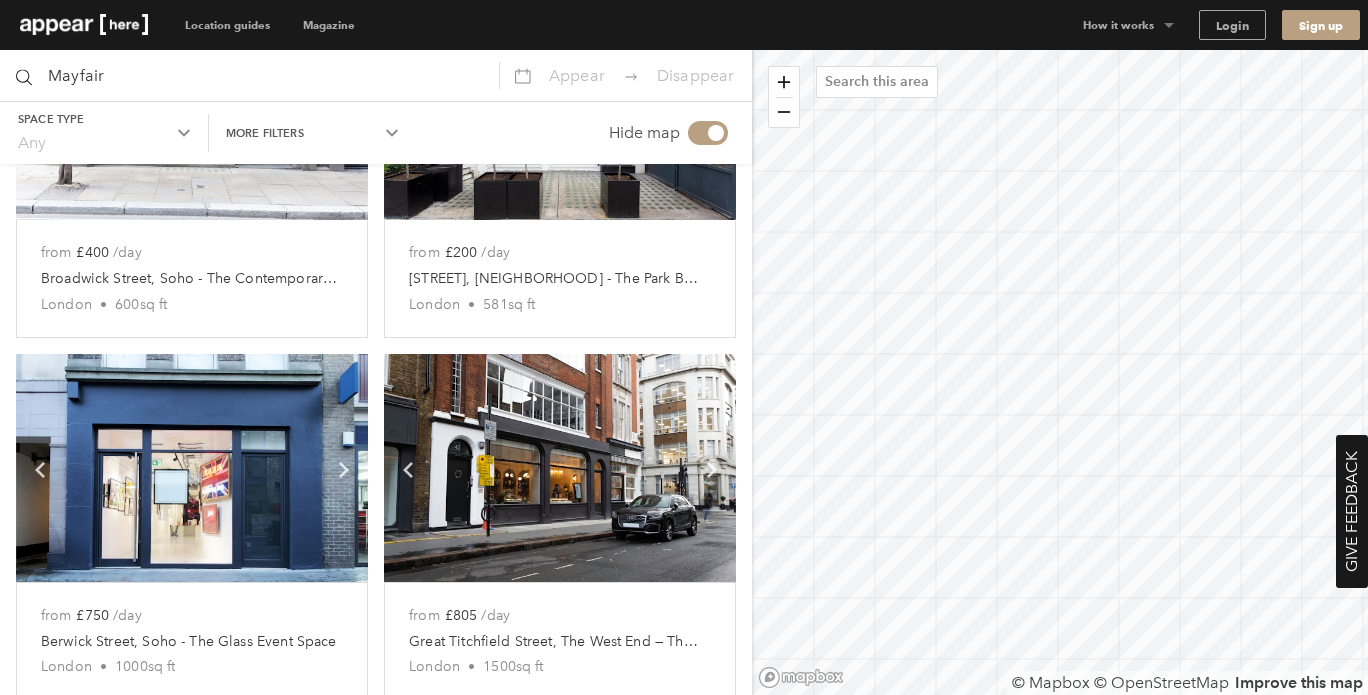 scroll, scrollTop: 2079, scrollLeft: 0, axis: vertical 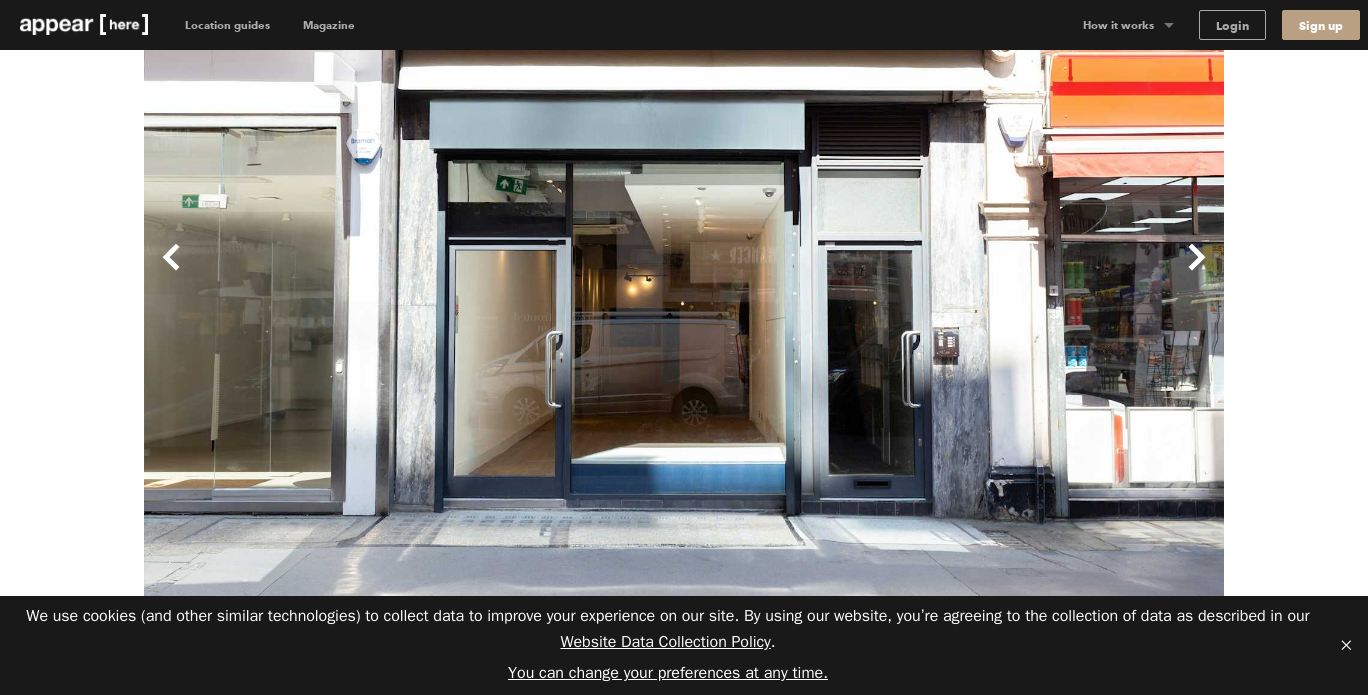 click on "Next" at bounding box center (954, 273) 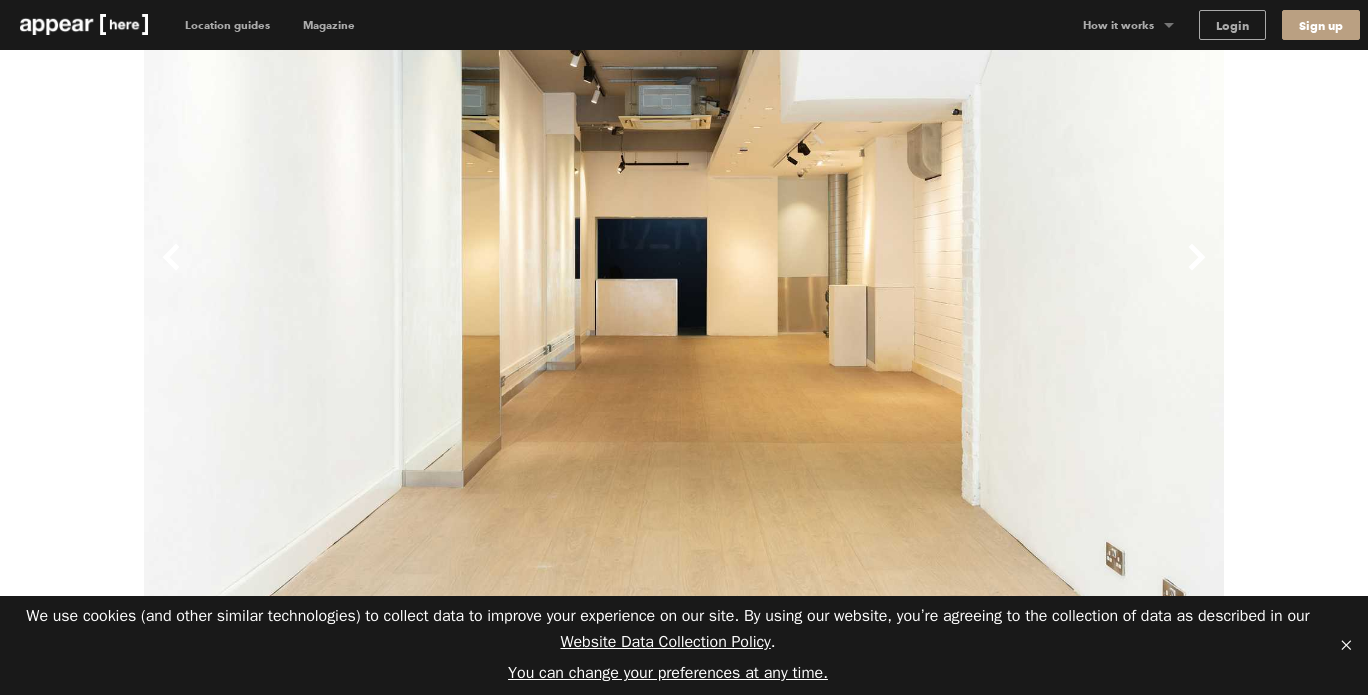 click on "Next" at bounding box center (954, 273) 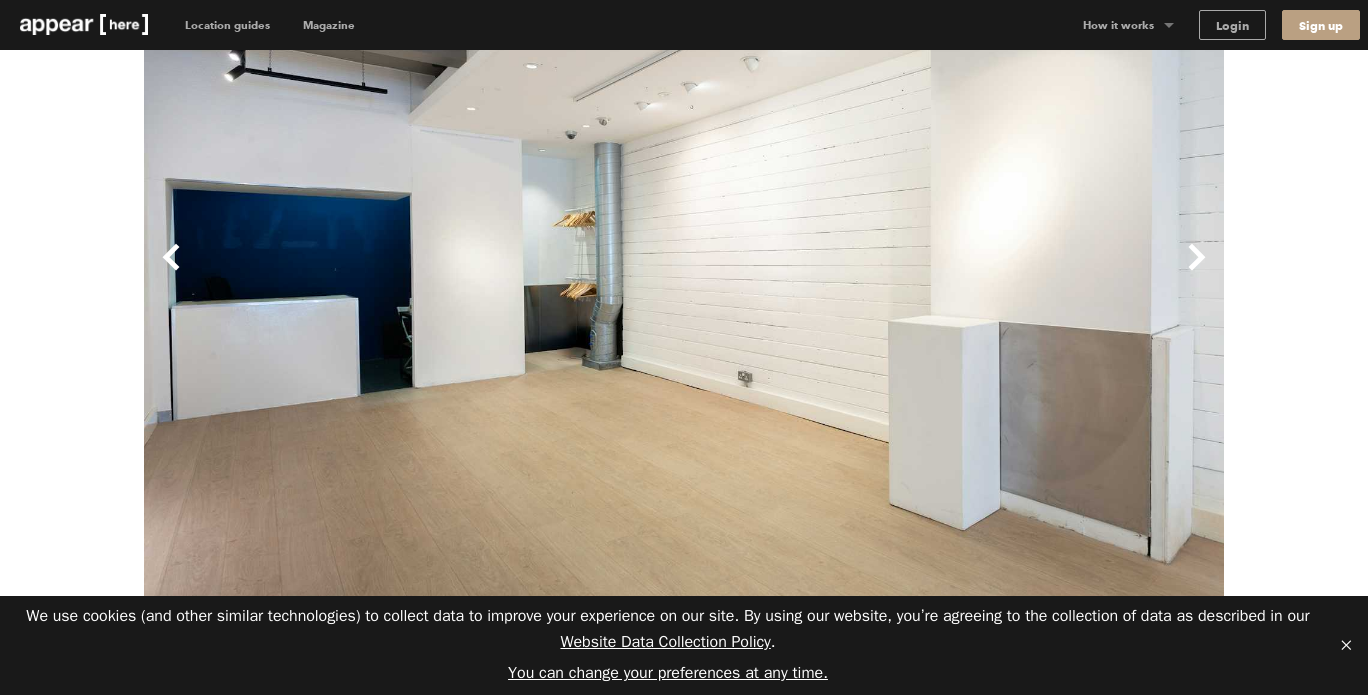 click on "Next" at bounding box center [954, 273] 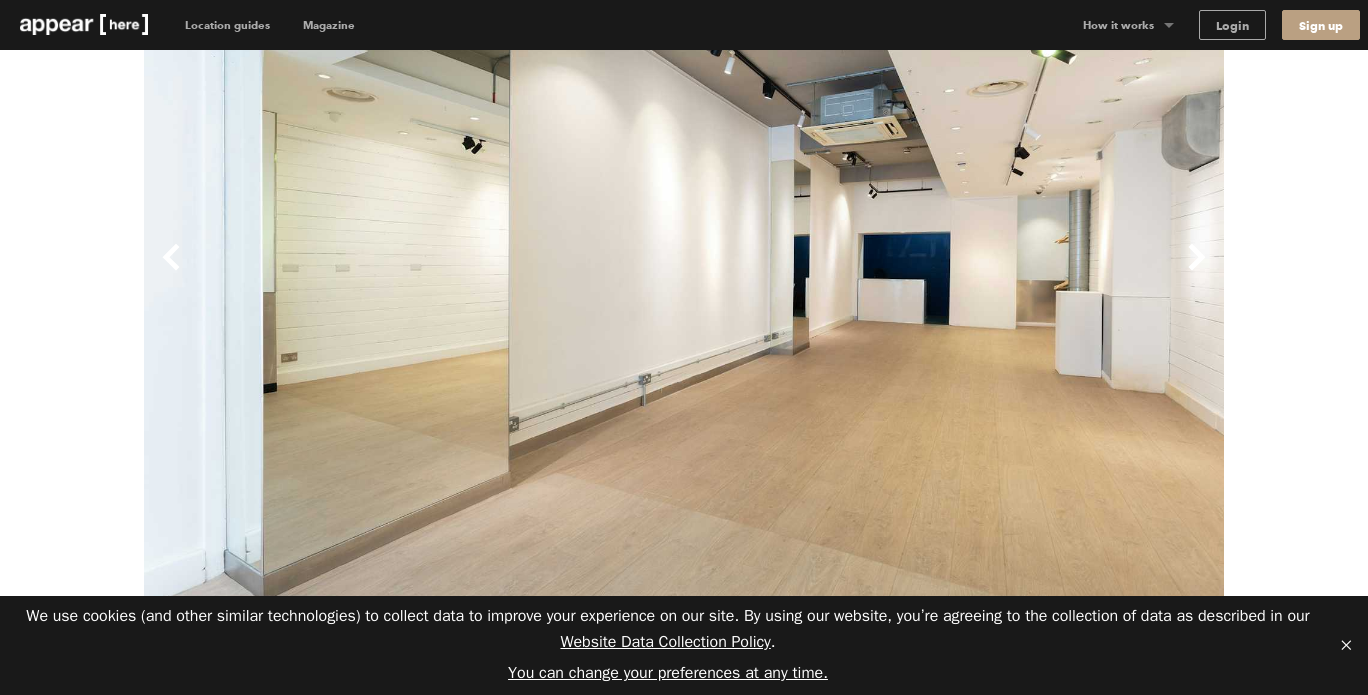 click on "Next" at bounding box center (954, 273) 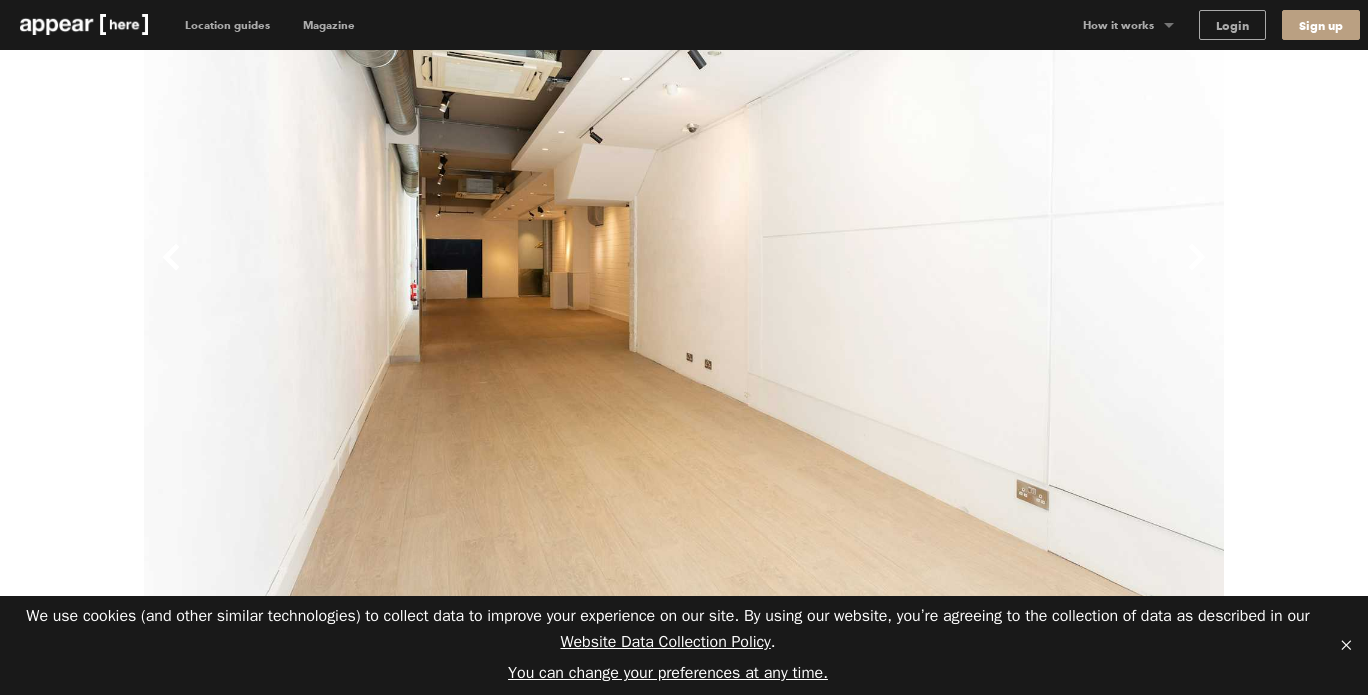 click on "Next" at bounding box center (954, 273) 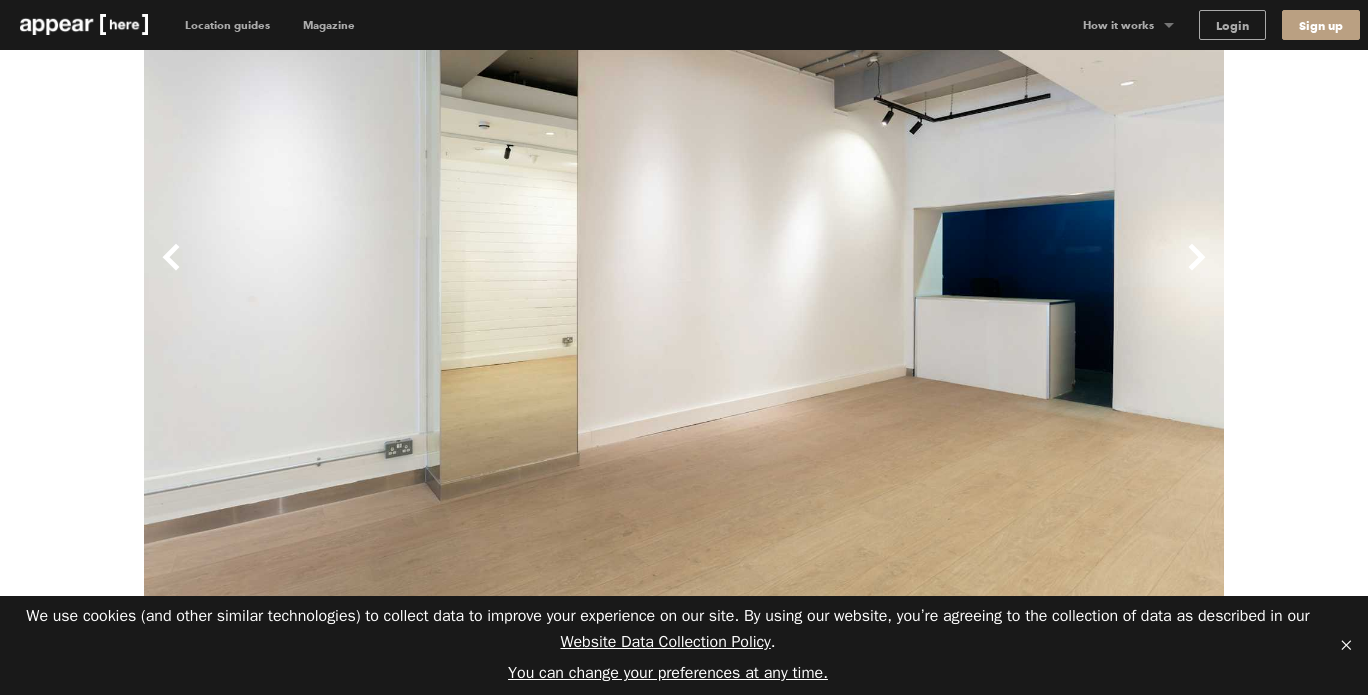 click on "Next" at bounding box center (954, 273) 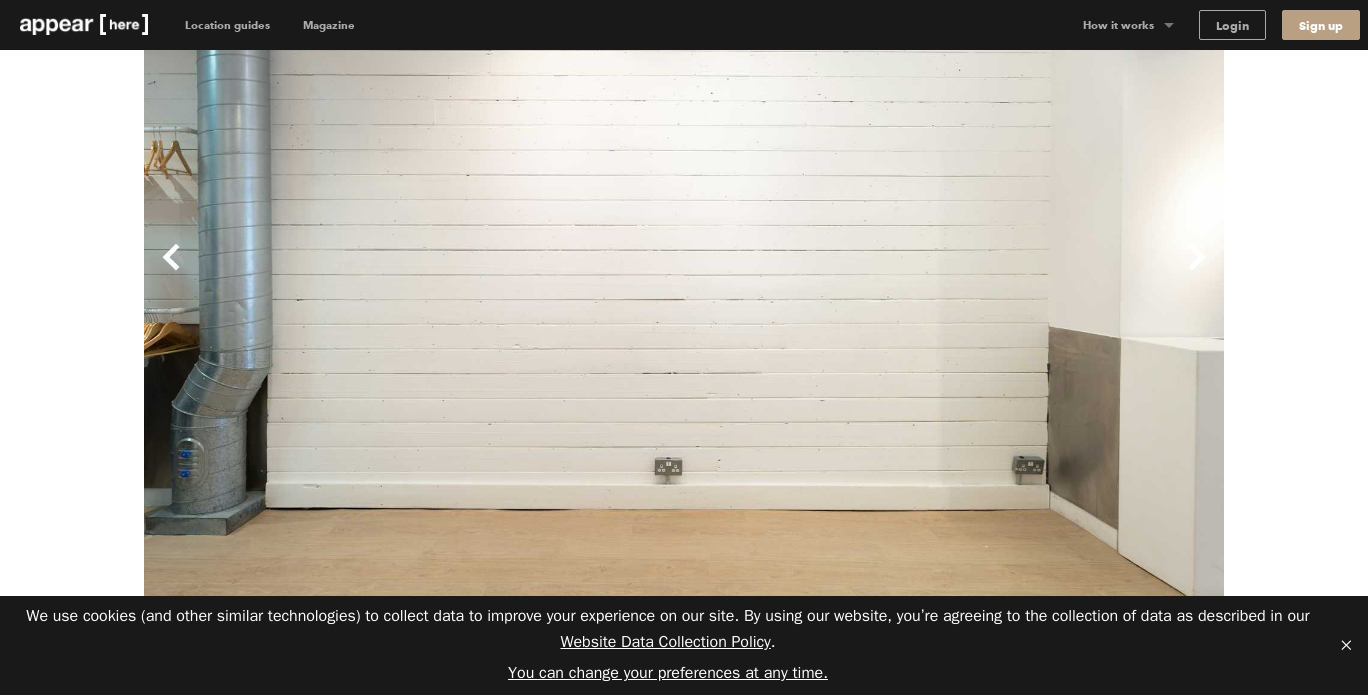 click on "Next" at bounding box center [954, 273] 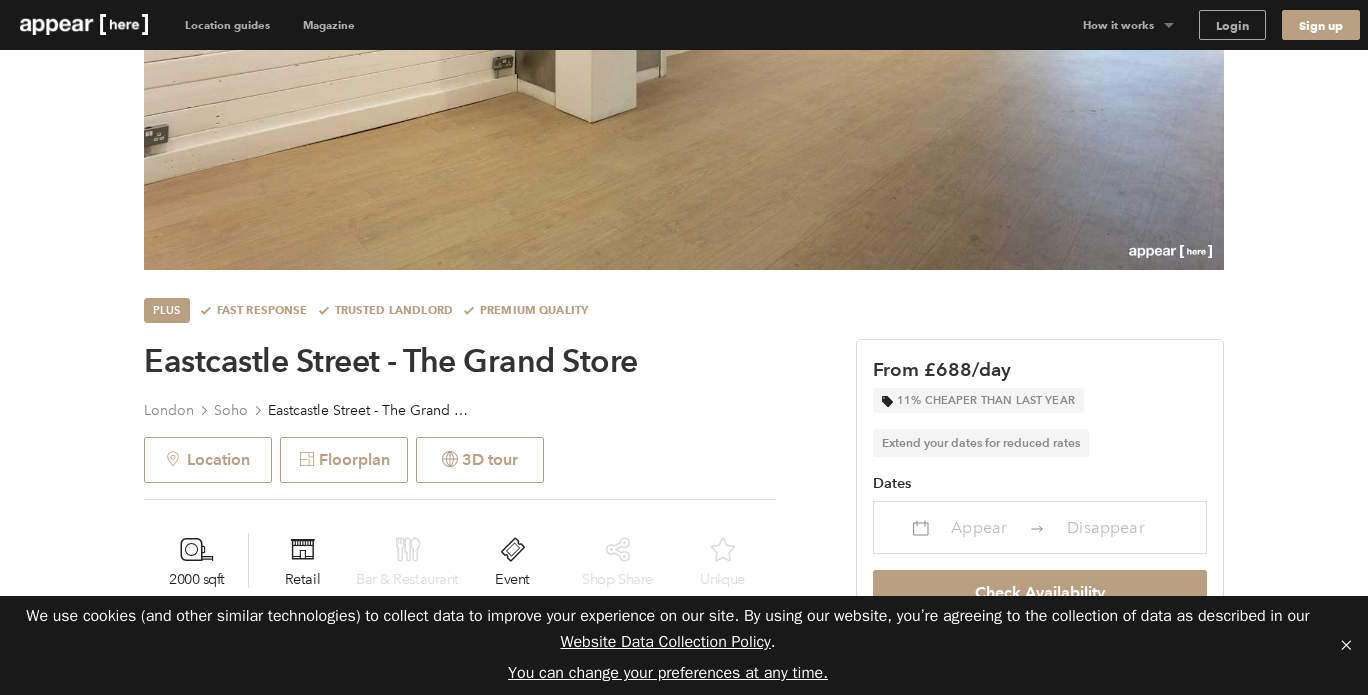 scroll, scrollTop: 577, scrollLeft: 0, axis: vertical 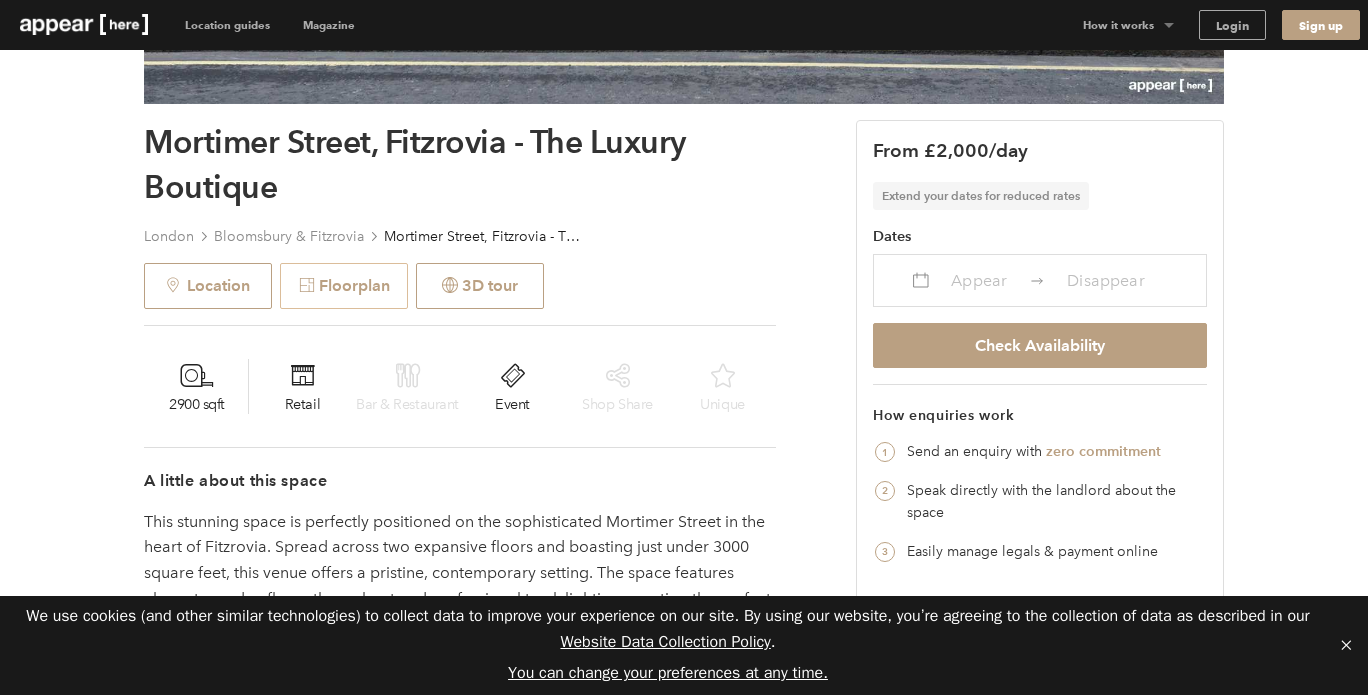 click on "Floorplan" at bounding box center (344, 286) 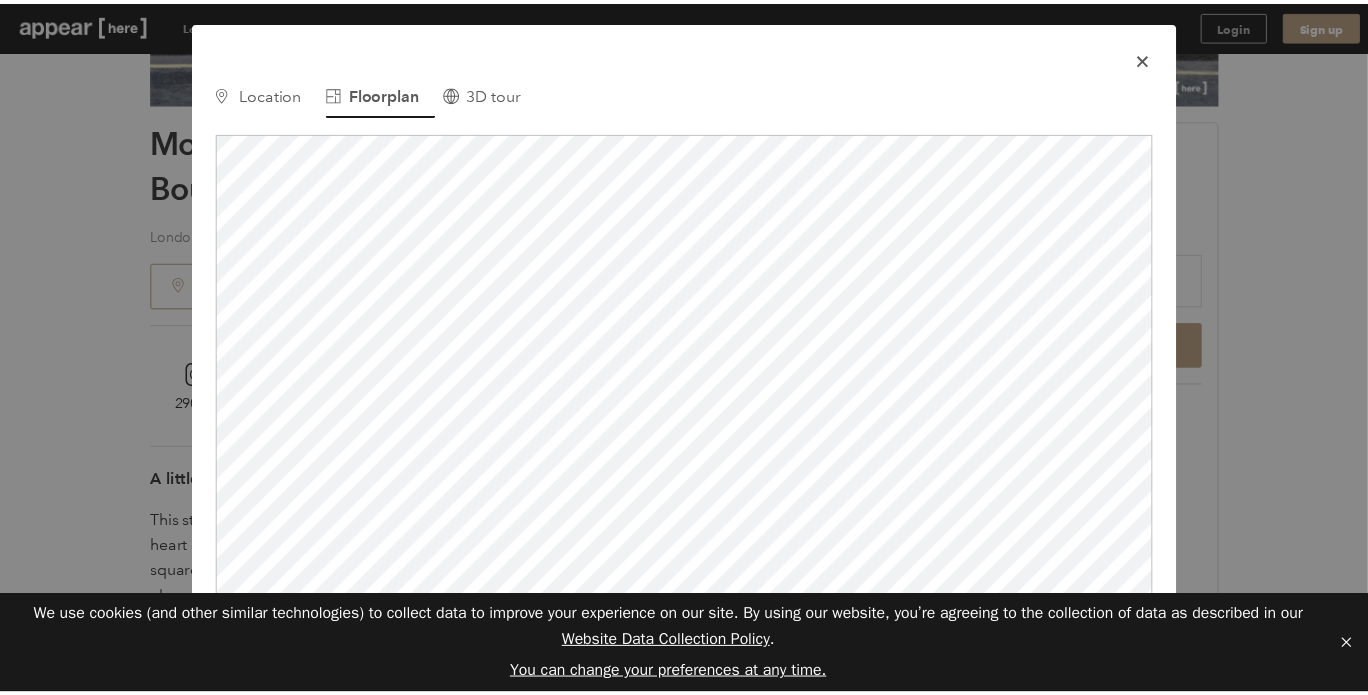 scroll, scrollTop: 0, scrollLeft: 0, axis: both 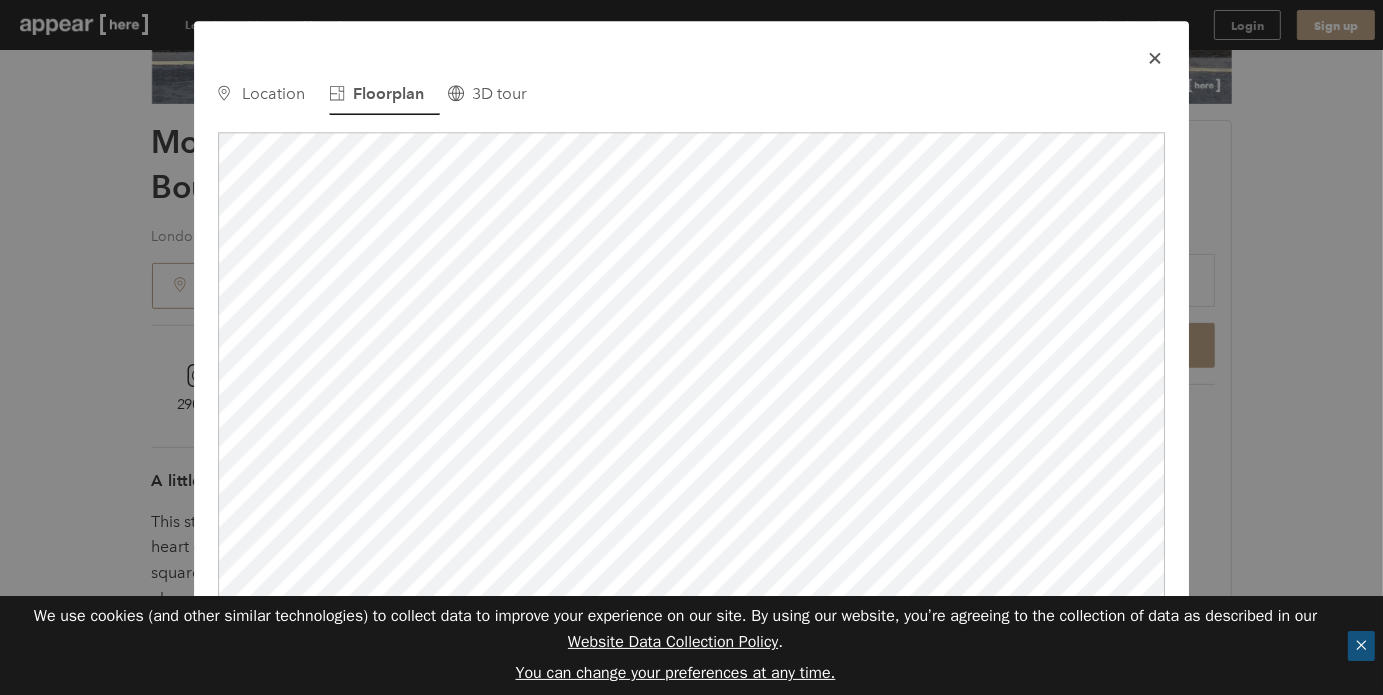 click on "✕" at bounding box center [1361, 646] 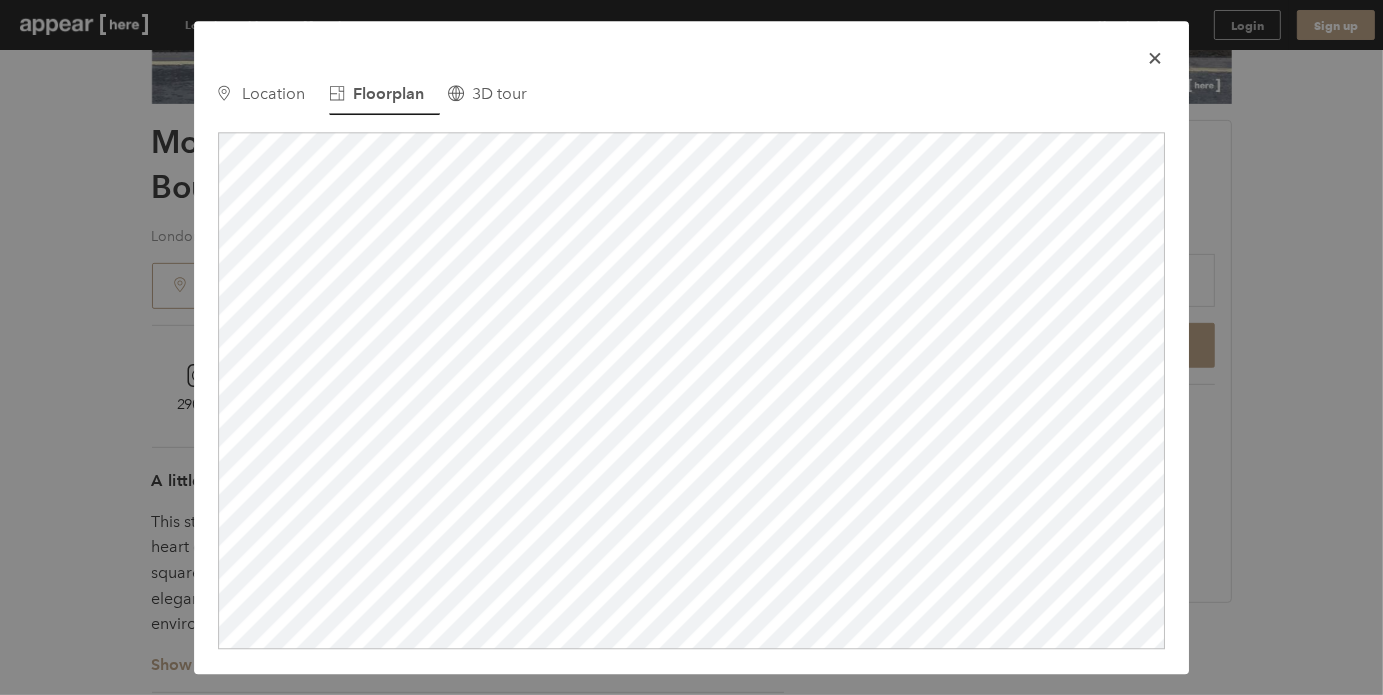 click at bounding box center [1155, 57] 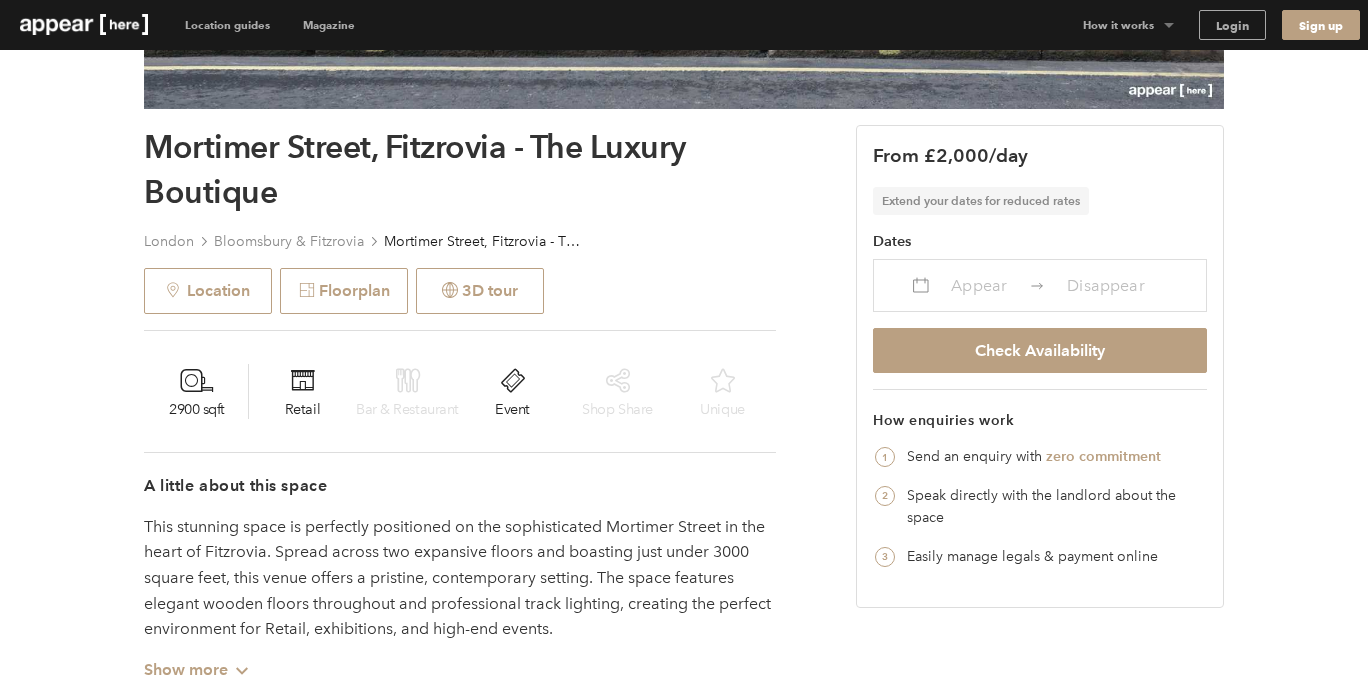 scroll, scrollTop: 662, scrollLeft: 0, axis: vertical 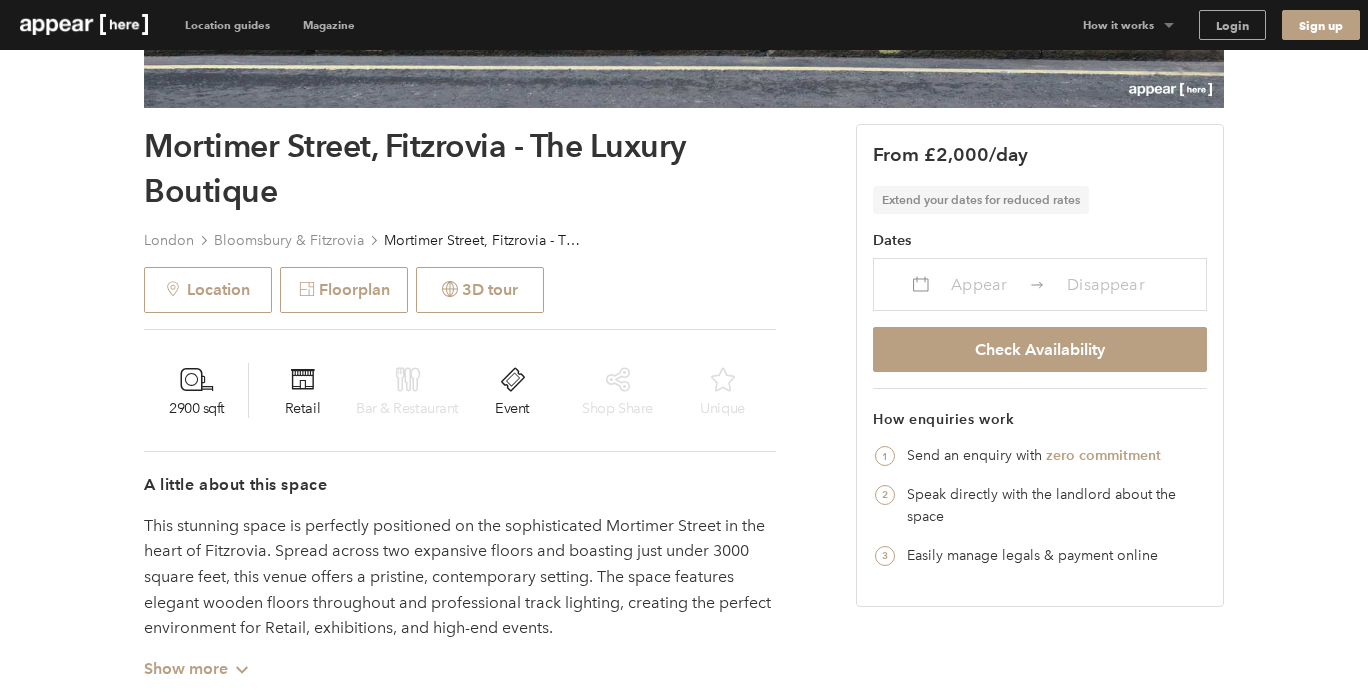 click on "Extend your dates for reduced rates" at bounding box center (981, 200) 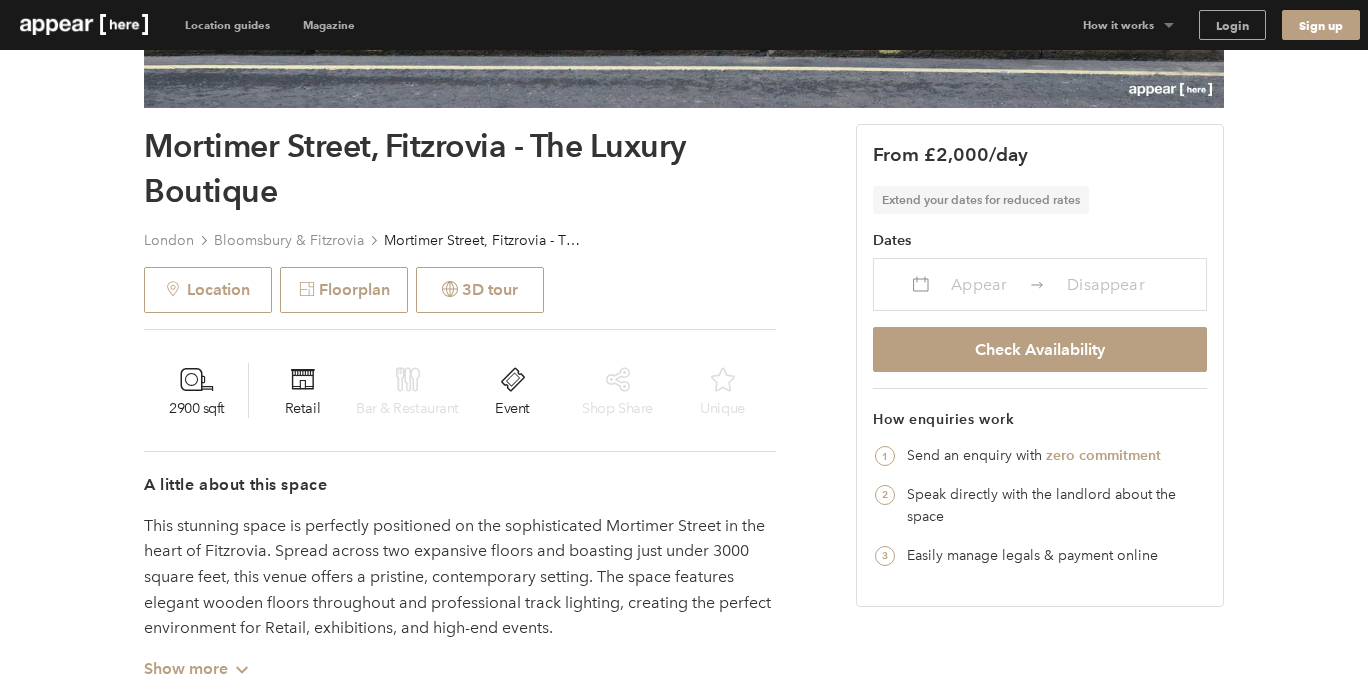 click on "Appear" at bounding box center [979, 284] 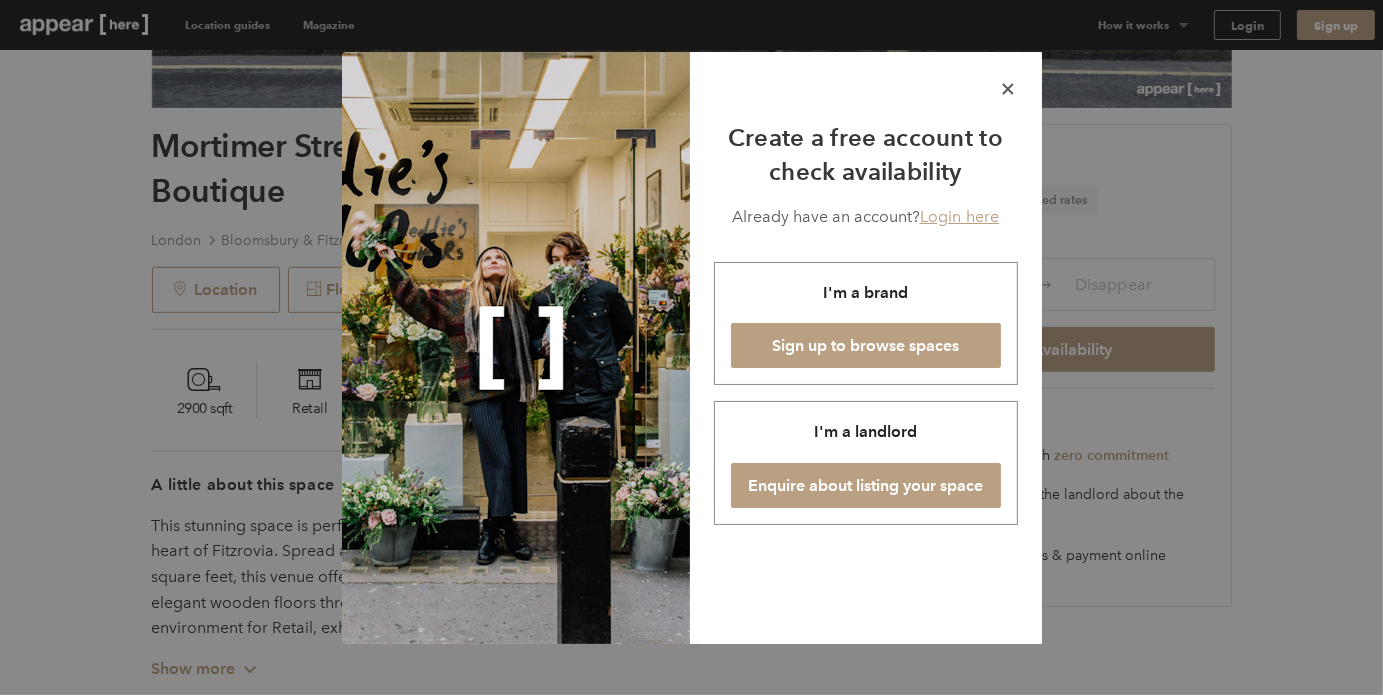 click at bounding box center (1007, 88) 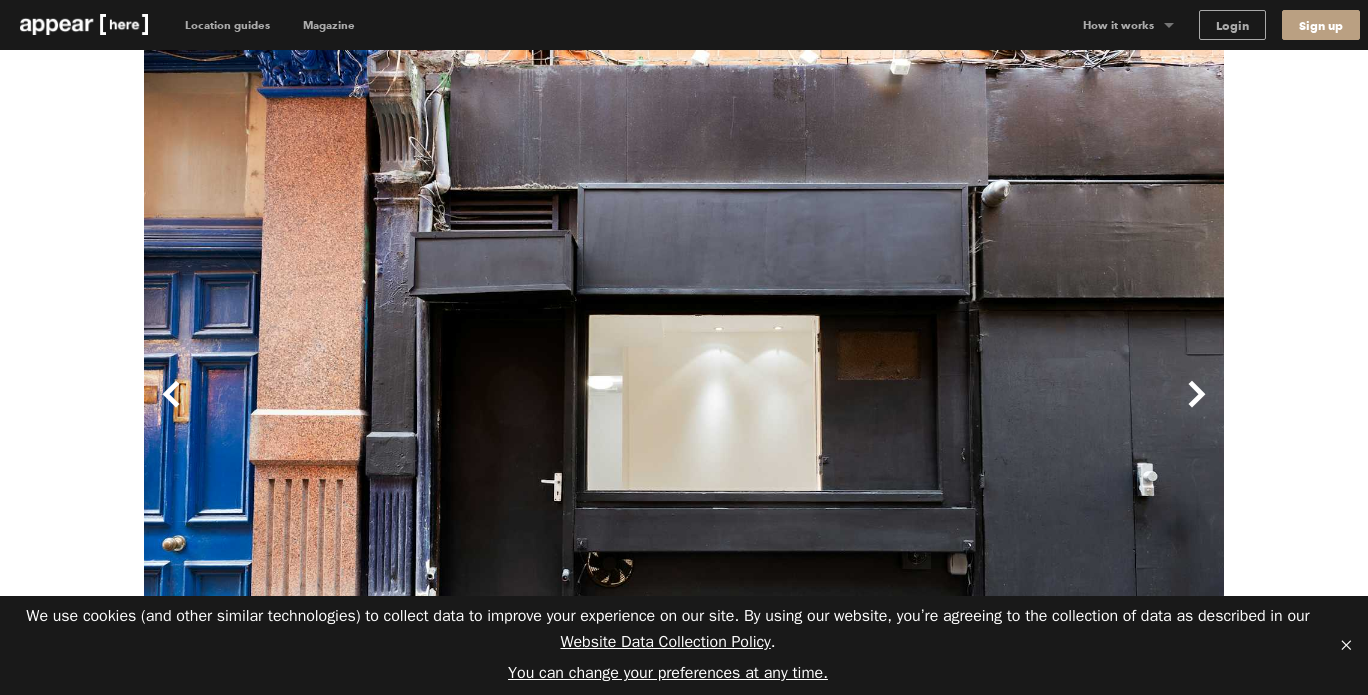 scroll, scrollTop: 0, scrollLeft: 0, axis: both 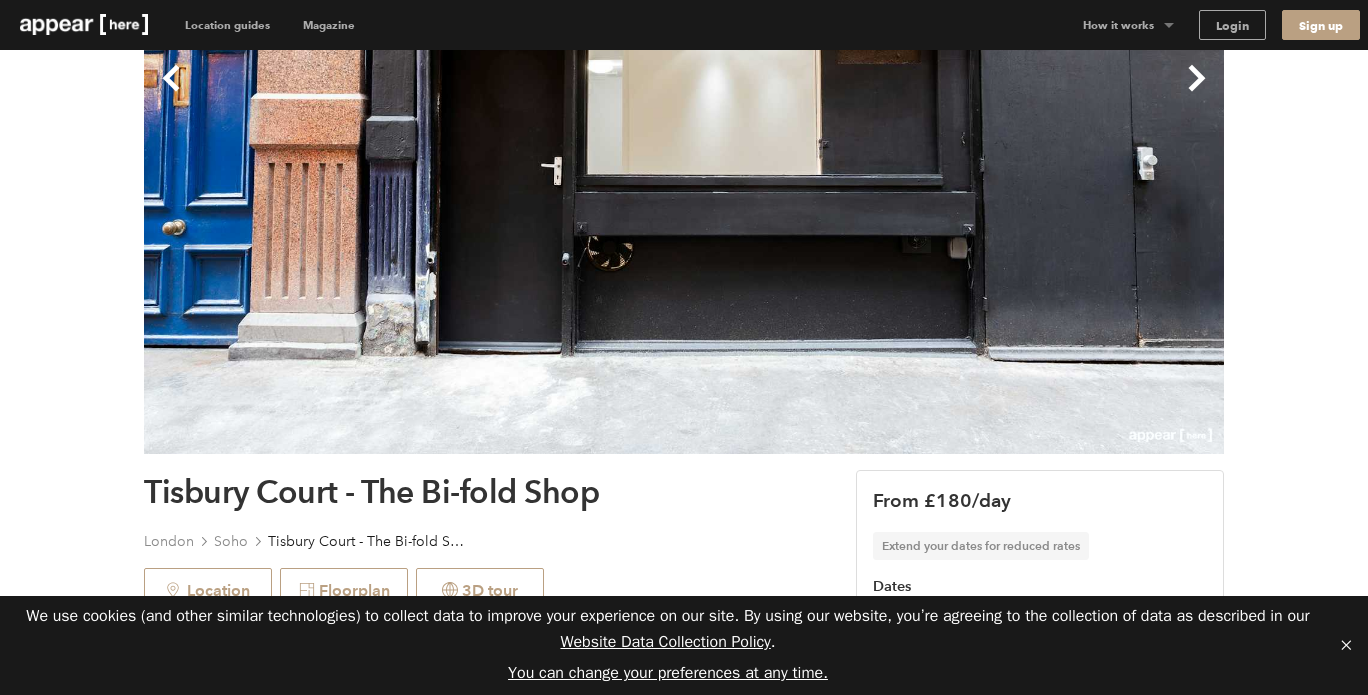 click on "Next" at bounding box center [954, 94] 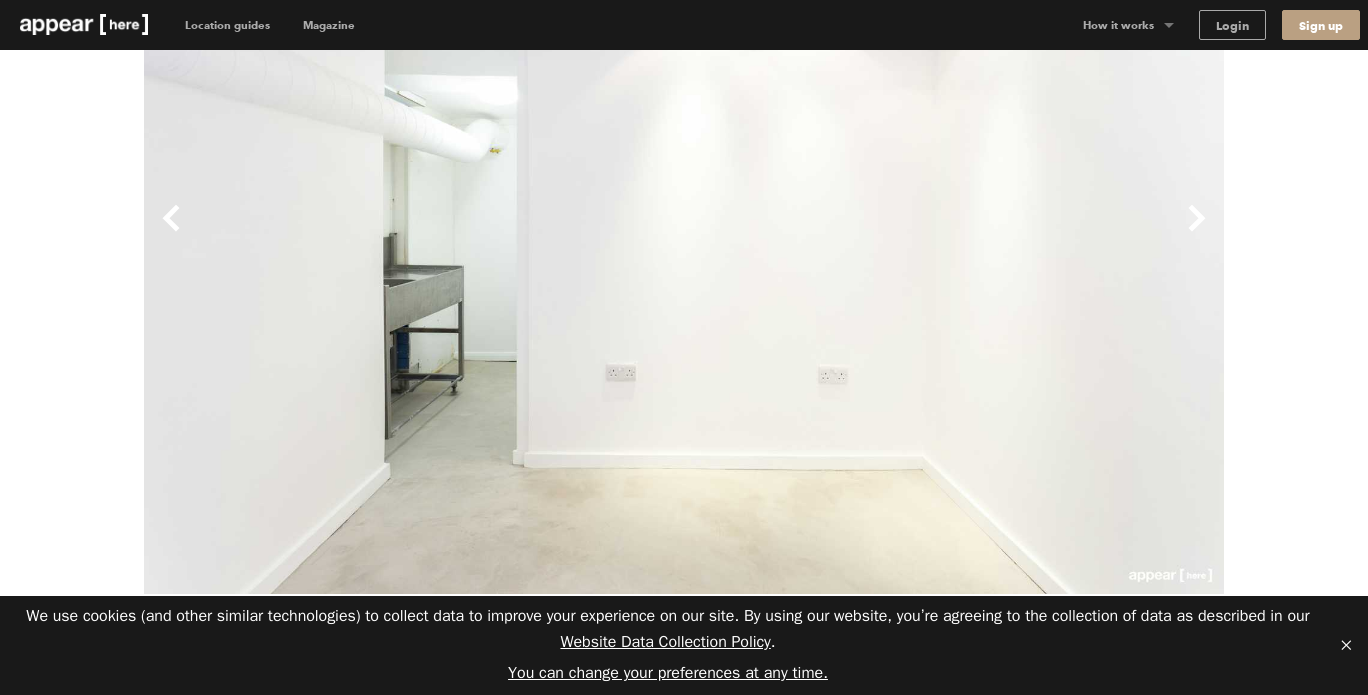 scroll, scrollTop: 160, scrollLeft: 0, axis: vertical 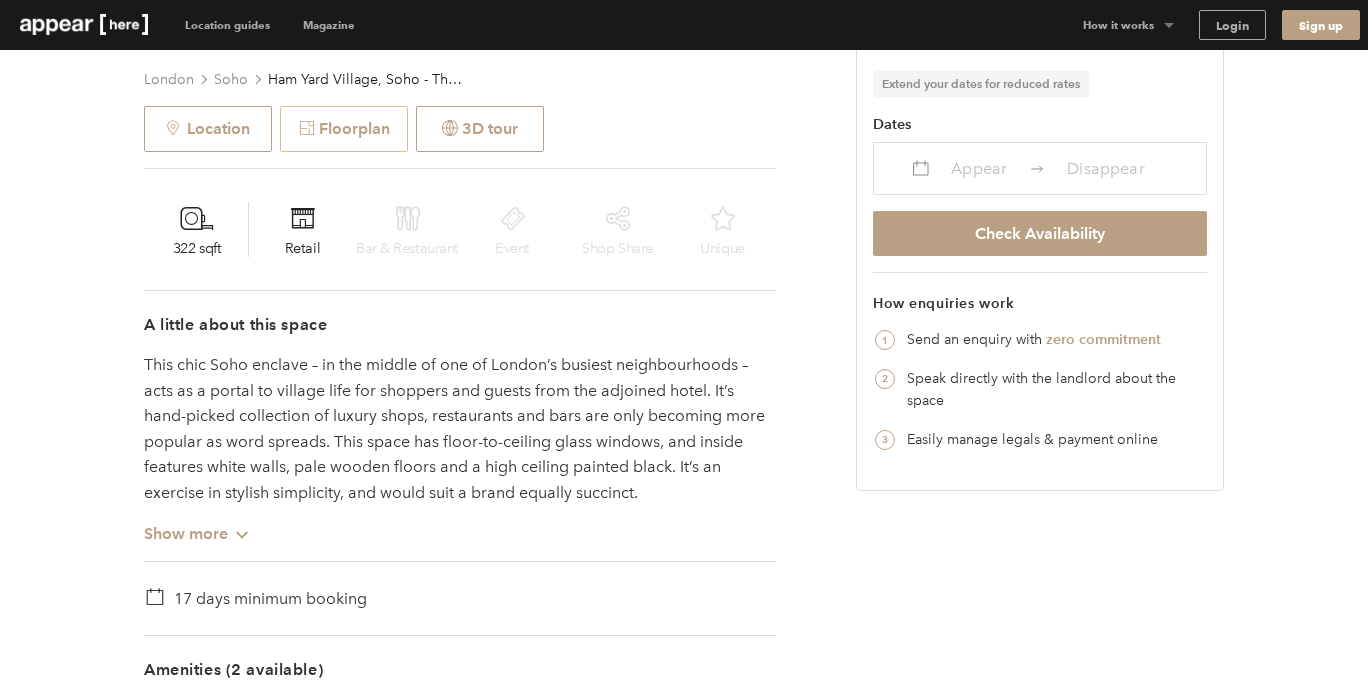 click on "Floorplan" at bounding box center [344, 129] 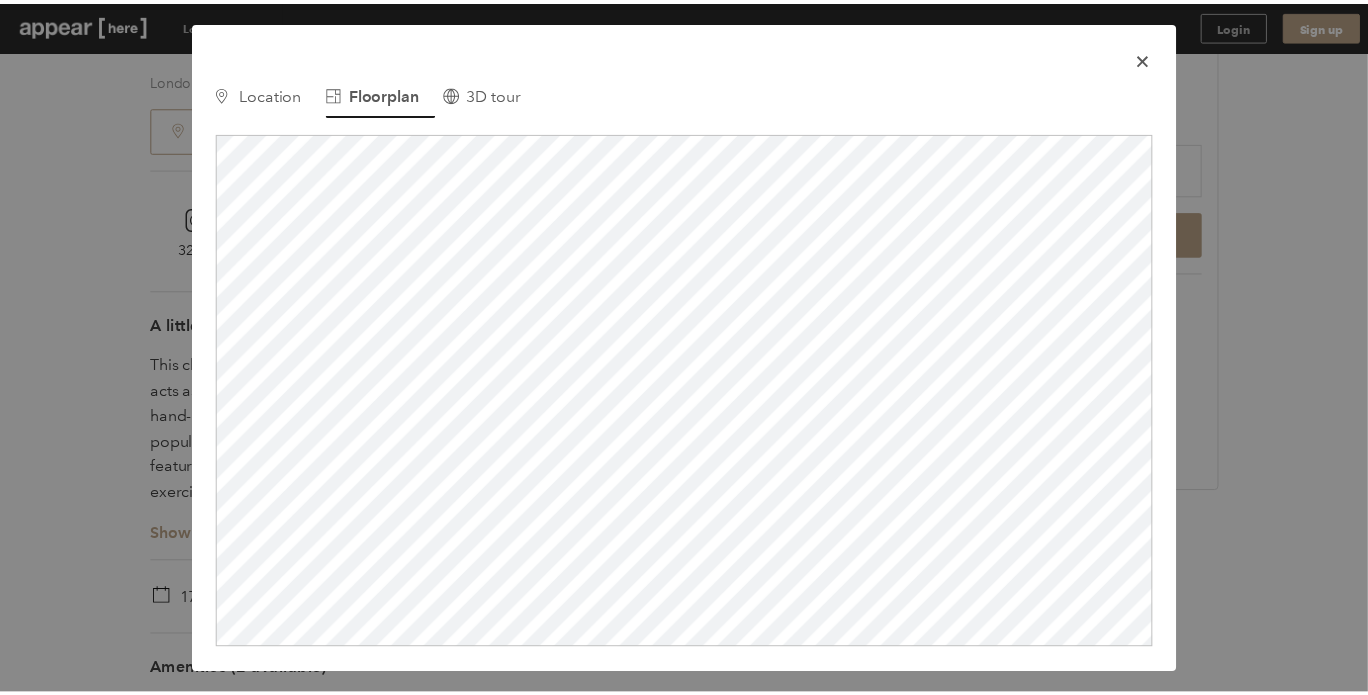 scroll, scrollTop: 0, scrollLeft: 0, axis: both 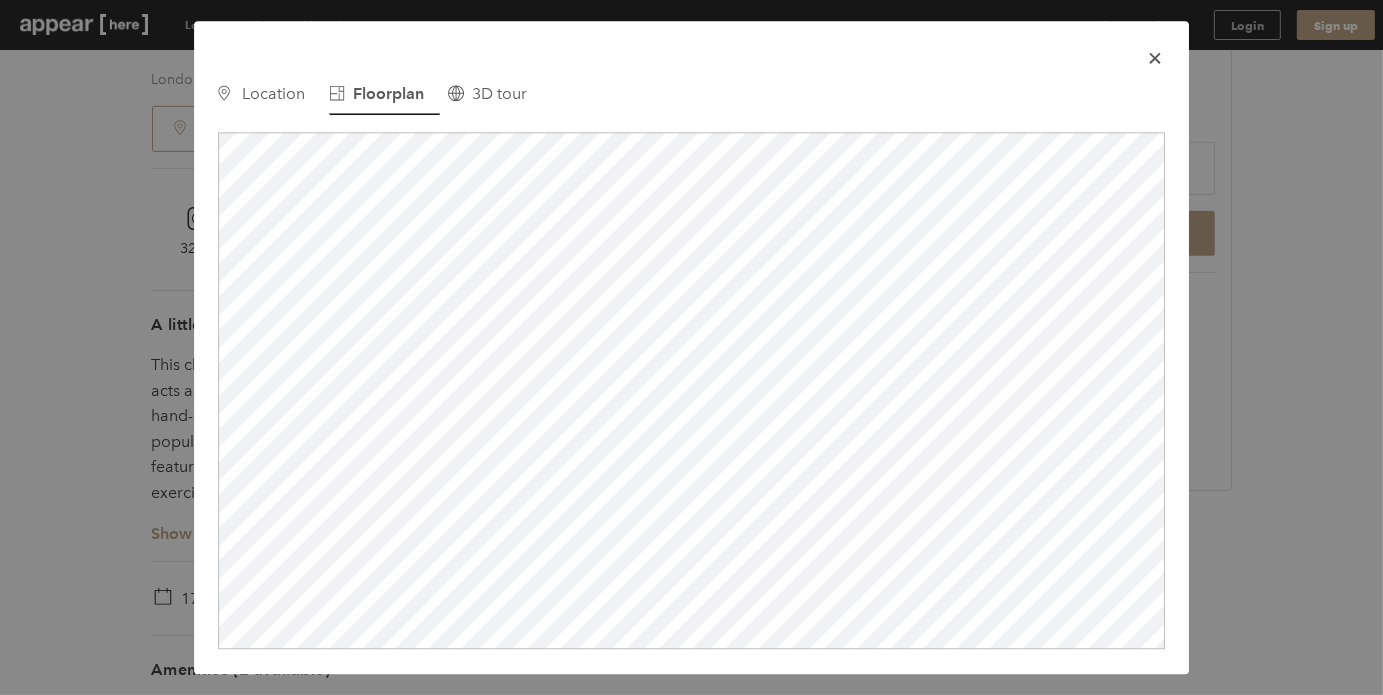 click on "icon-x" at bounding box center (1155, 58) 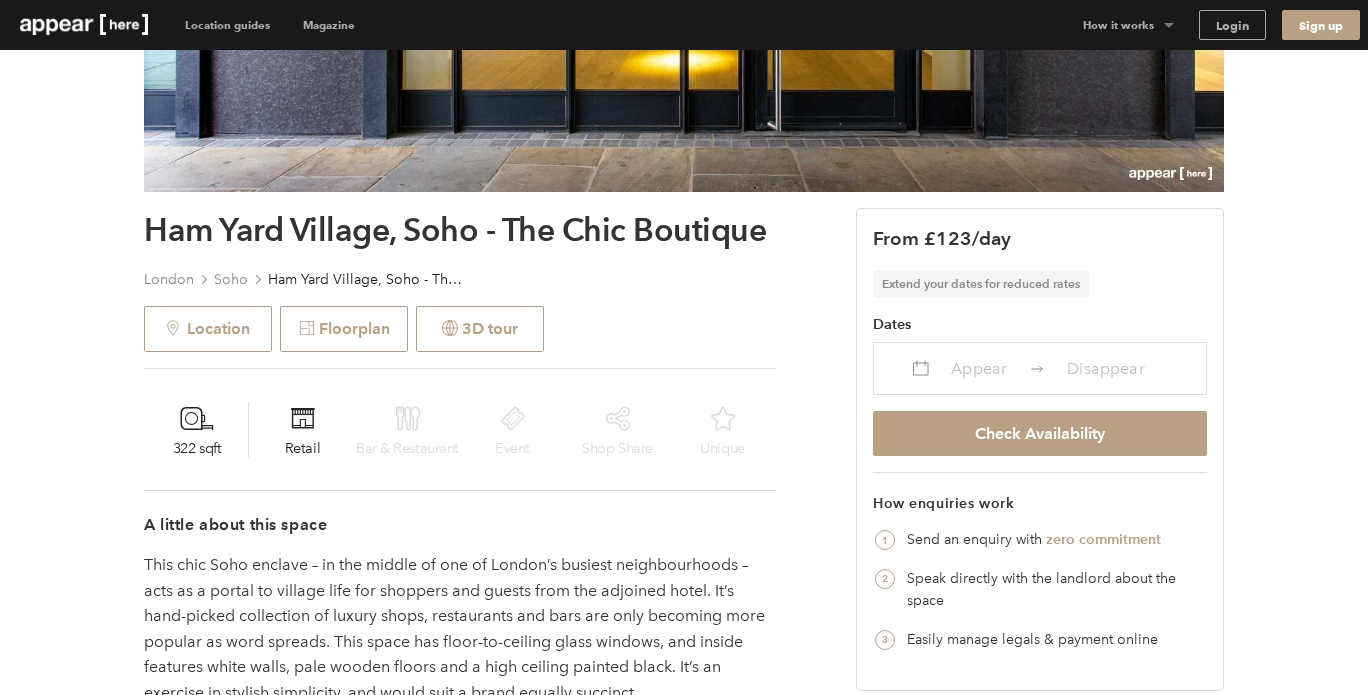 scroll, scrollTop: 242, scrollLeft: 0, axis: vertical 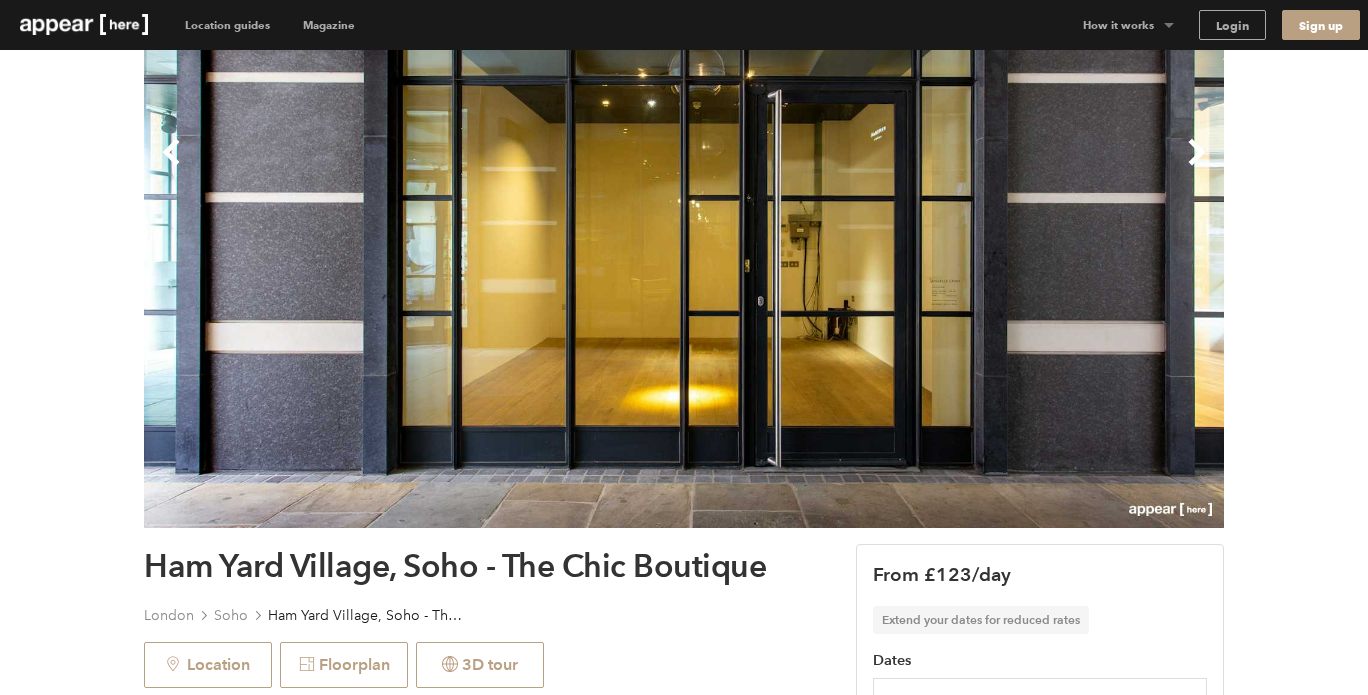 click on "Next" at bounding box center (954, 168) 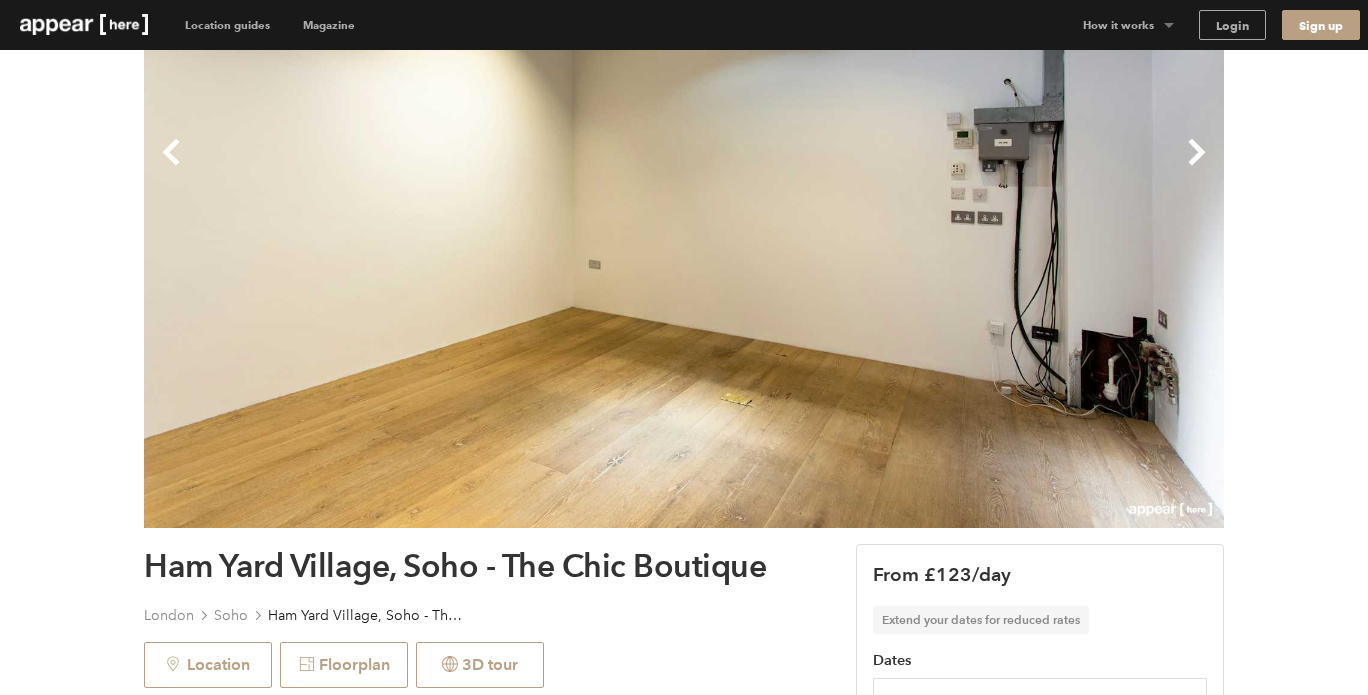 click on "Next" at bounding box center [954, 168] 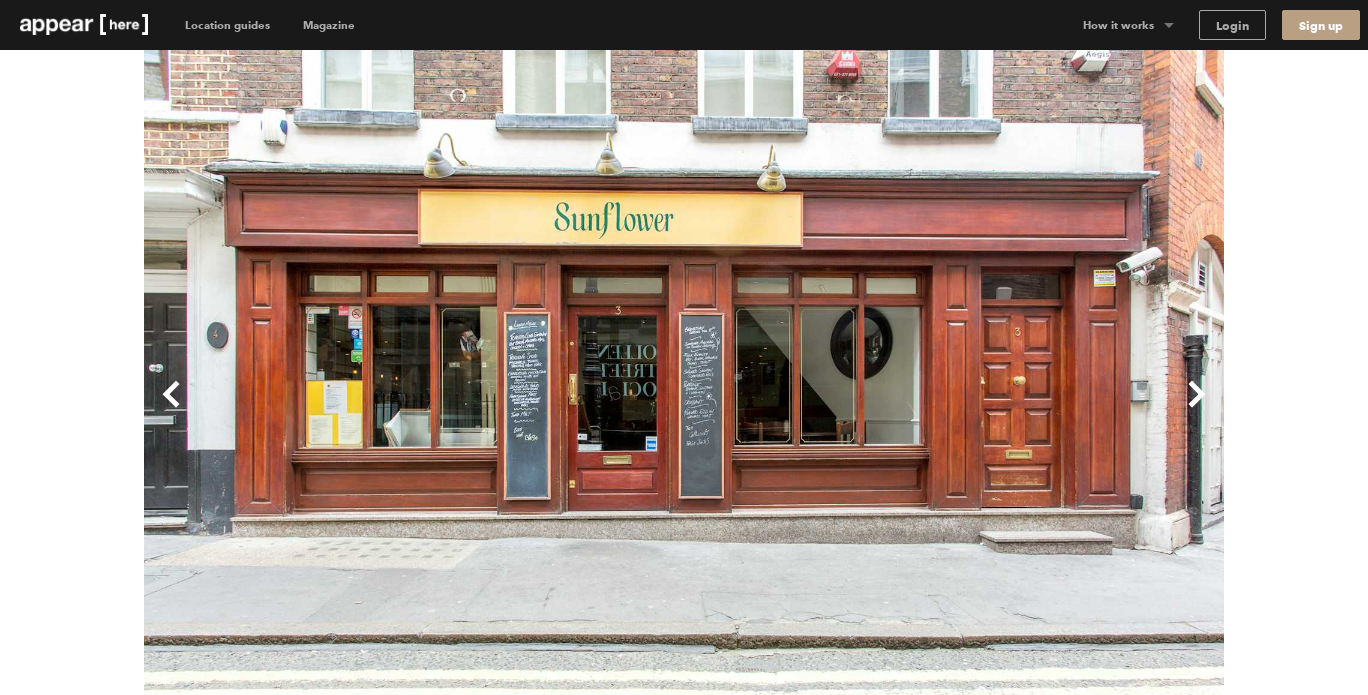 scroll, scrollTop: 0, scrollLeft: 0, axis: both 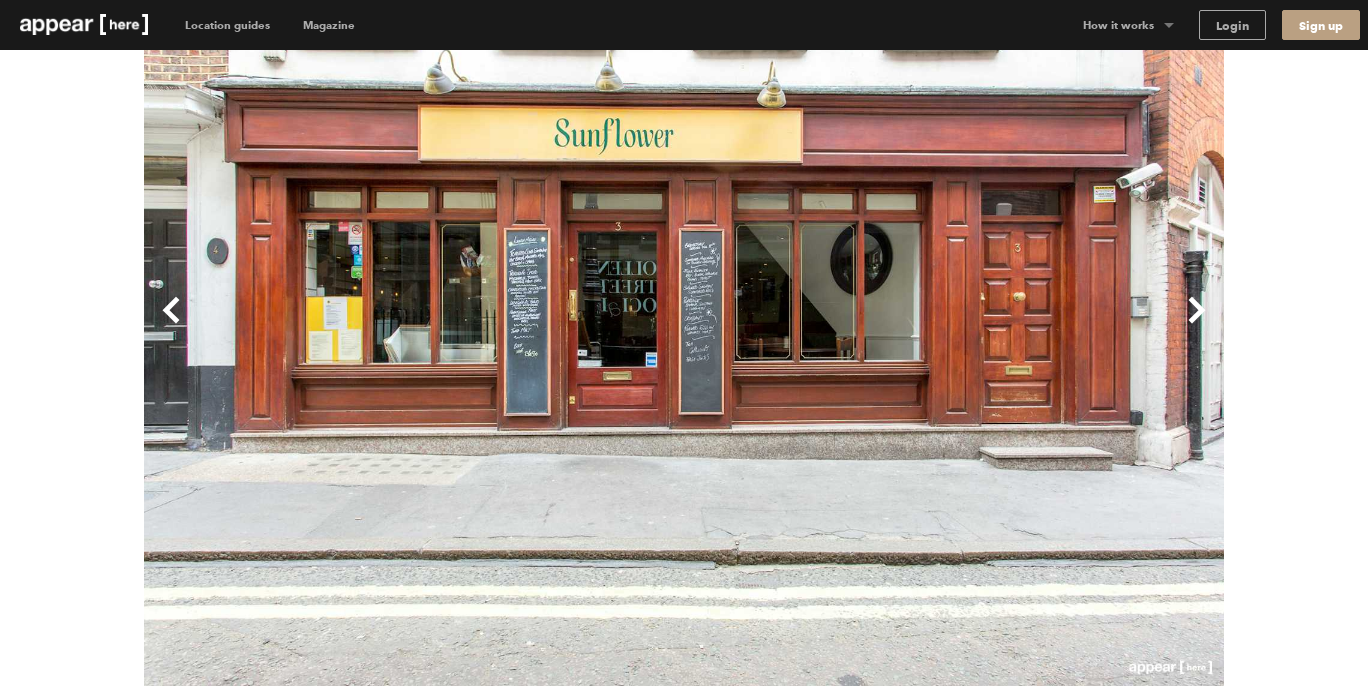 click on "Next" at bounding box center (954, 326) 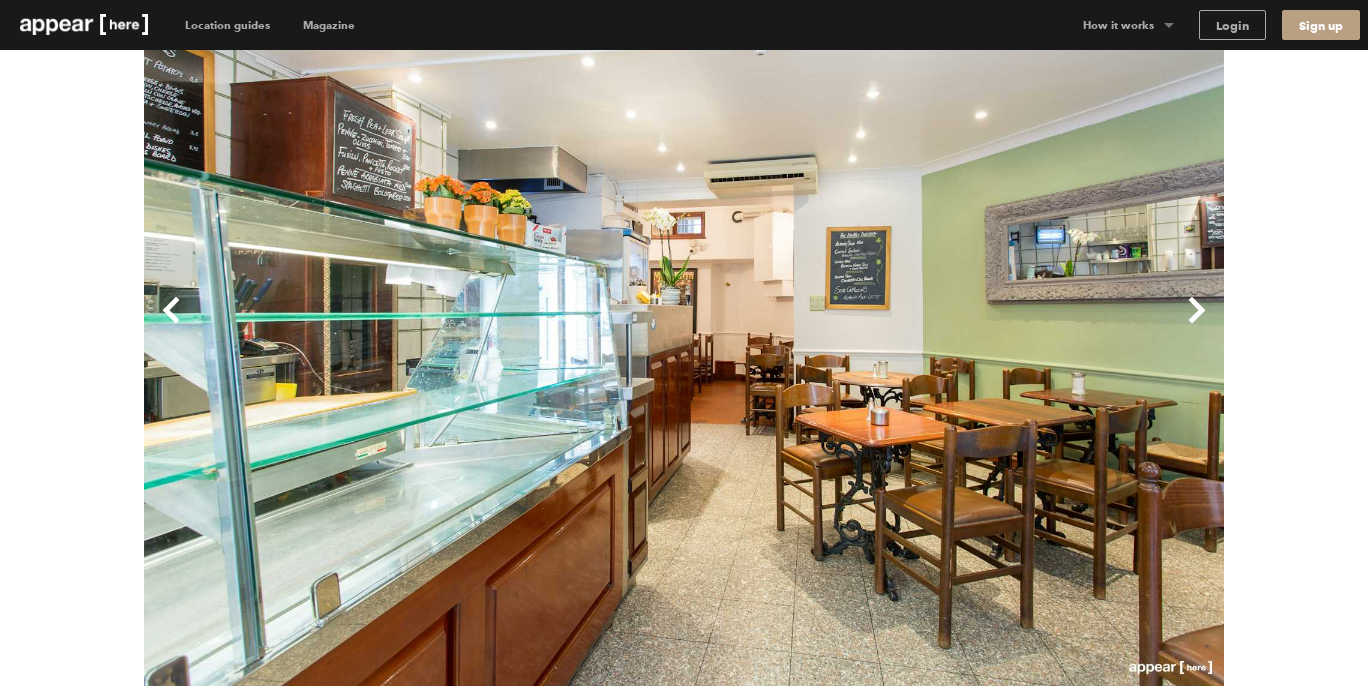 click on "Next" at bounding box center (954, 326) 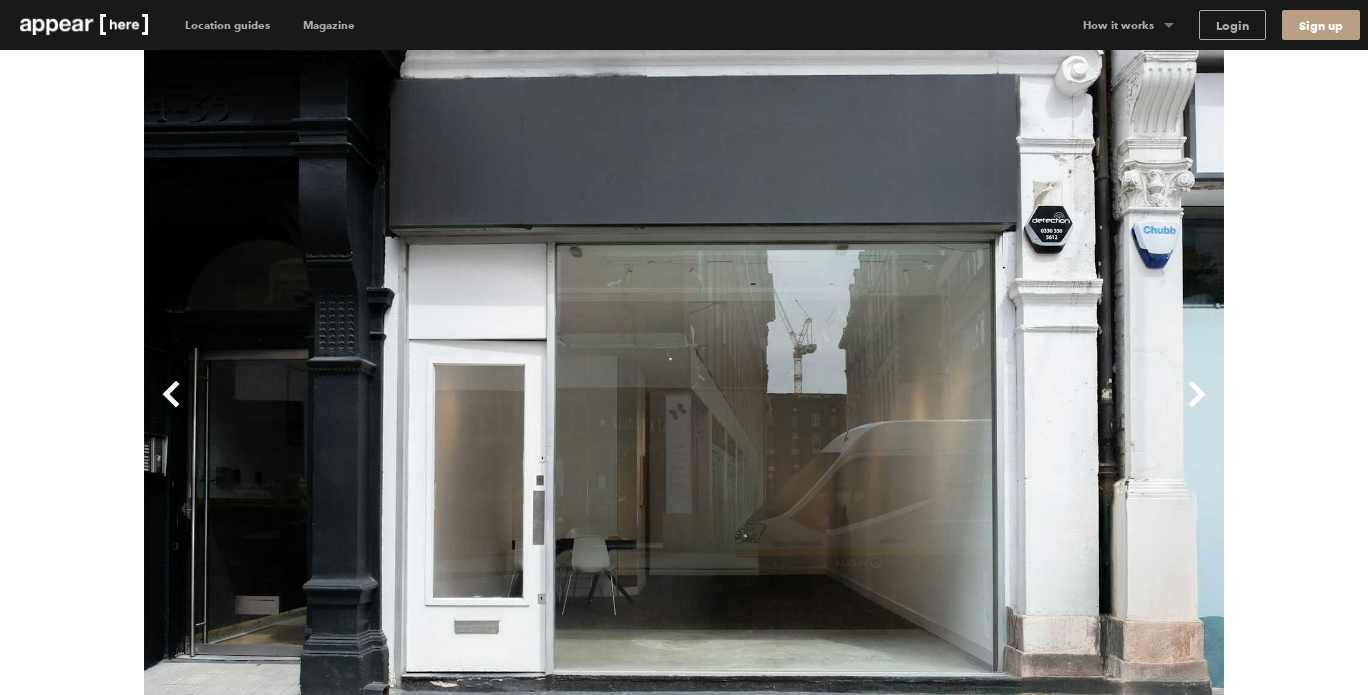 scroll, scrollTop: 0, scrollLeft: 0, axis: both 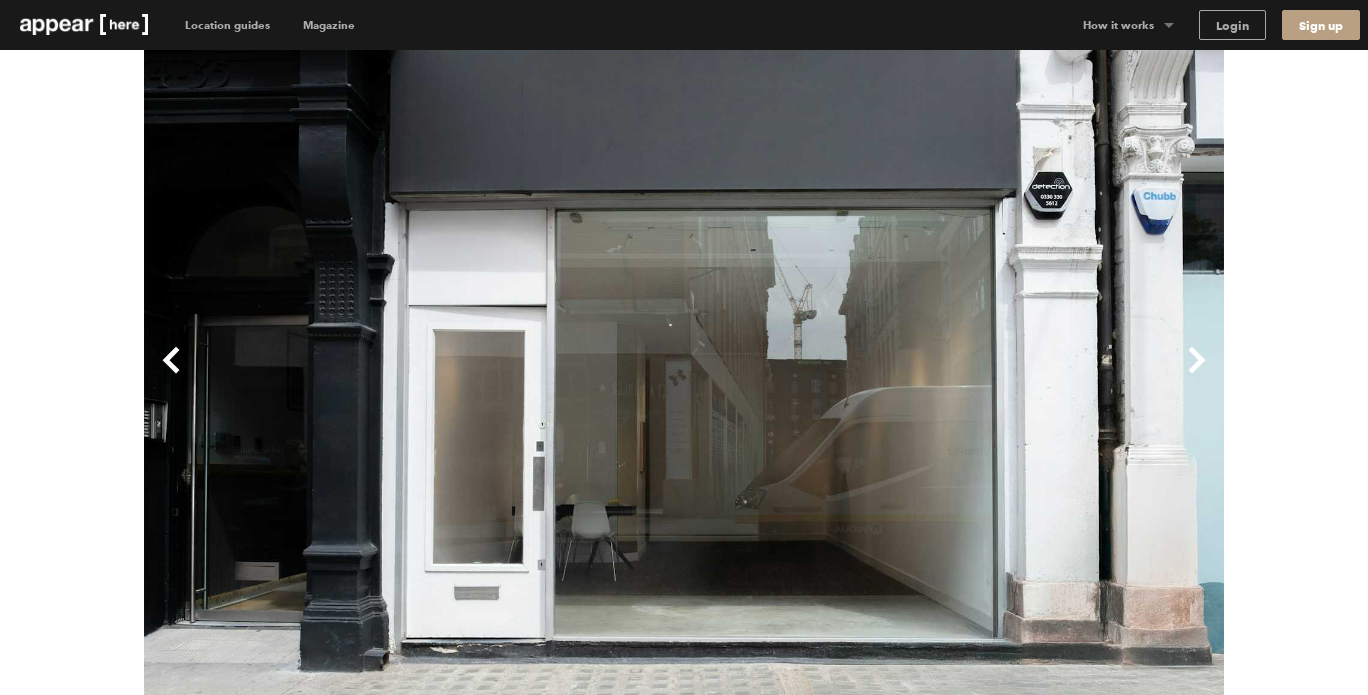click on "Next" at bounding box center [954, 376] 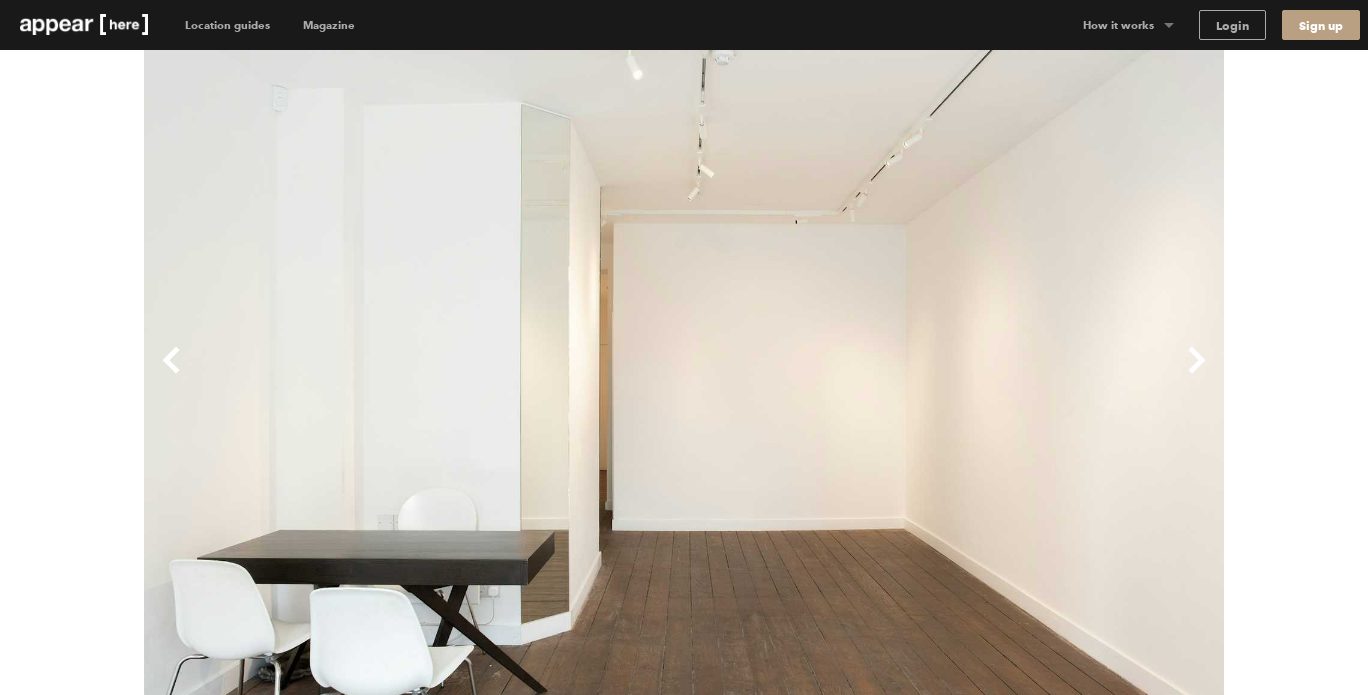click on "Next" at bounding box center [954, 376] 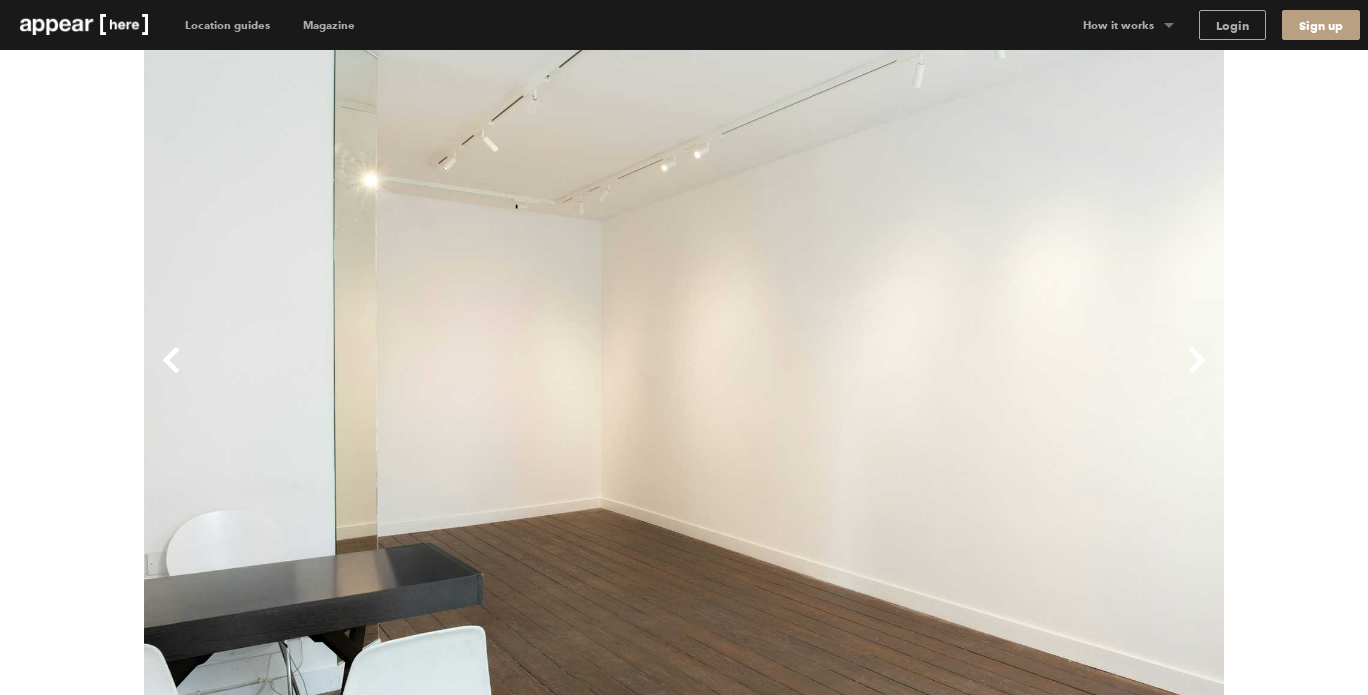 click on "Next" at bounding box center [954, 376] 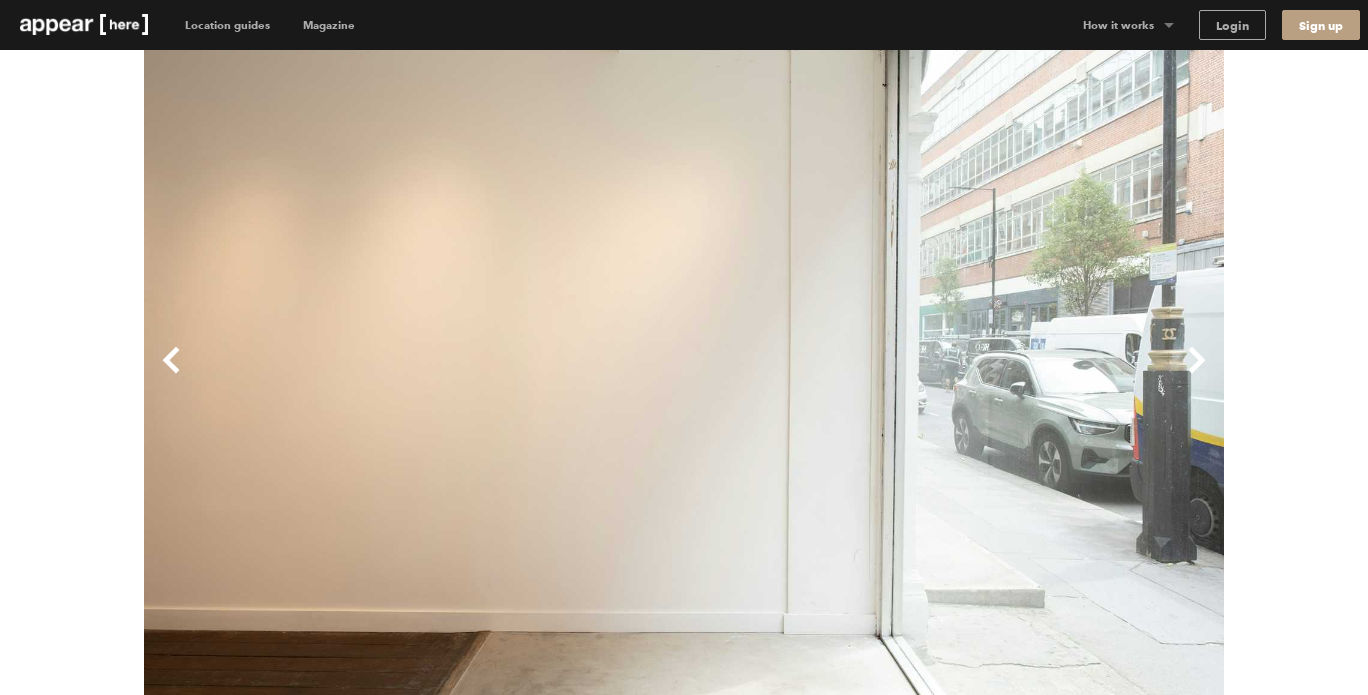 click on "Next" at bounding box center (954, 376) 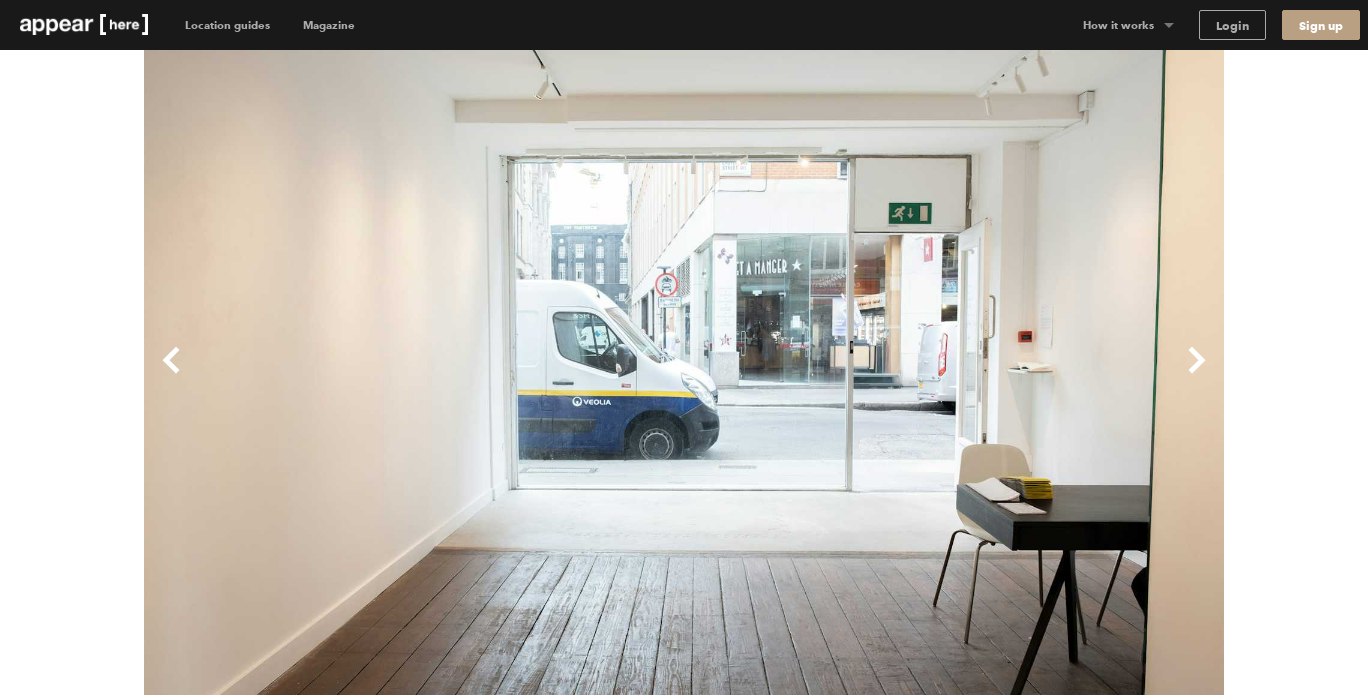 click on "Next" at bounding box center [954, 376] 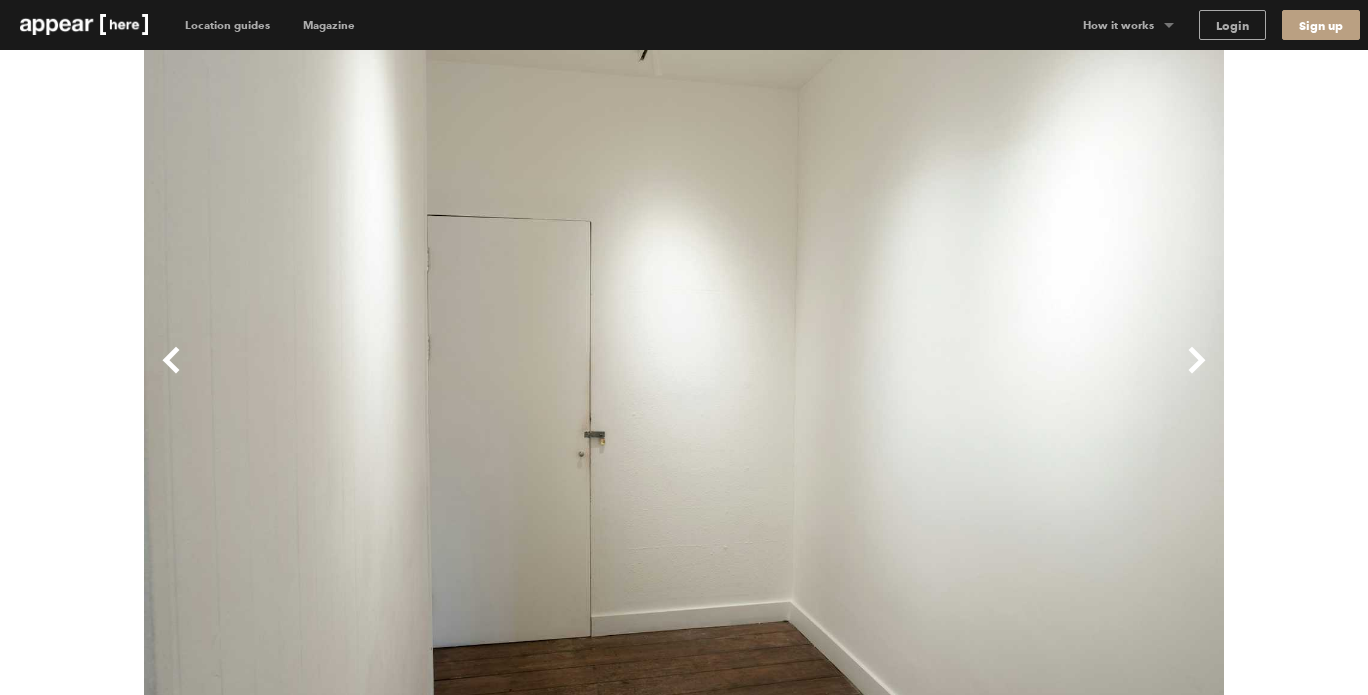 click on "Next" at bounding box center (954, 376) 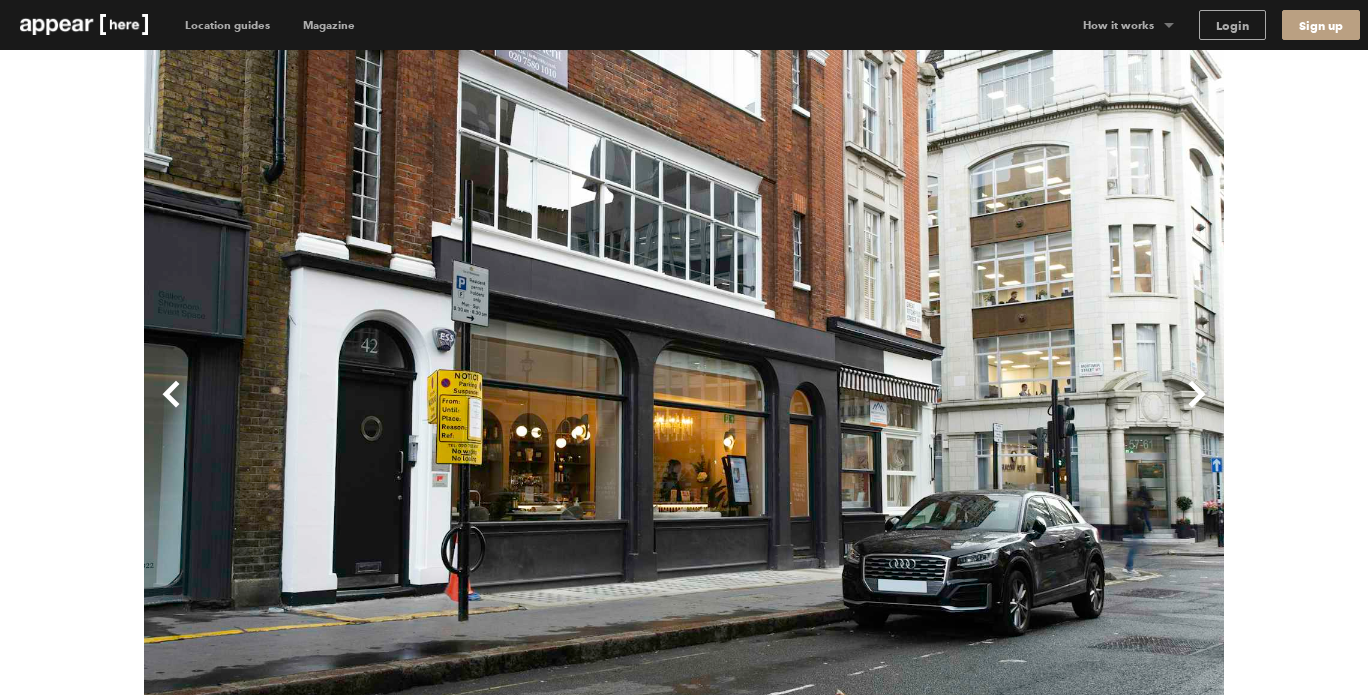 scroll, scrollTop: 0, scrollLeft: 0, axis: both 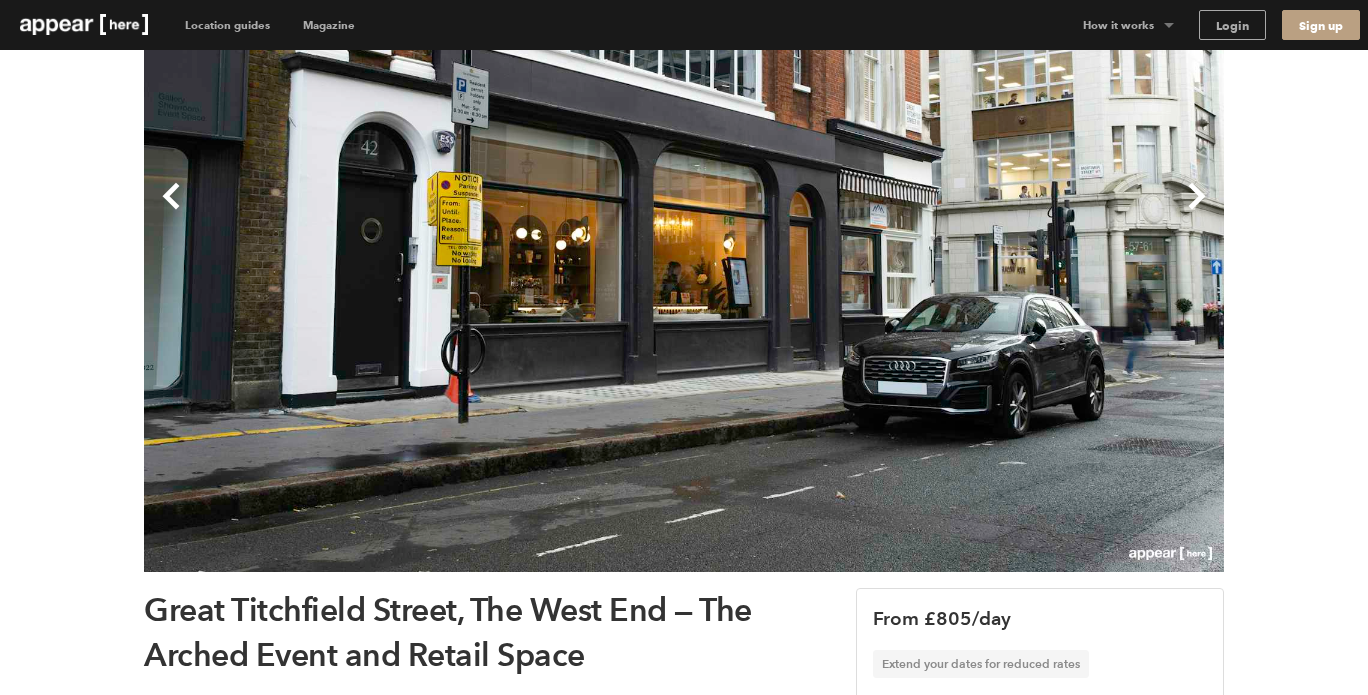 click on "Next" at bounding box center [954, 212] 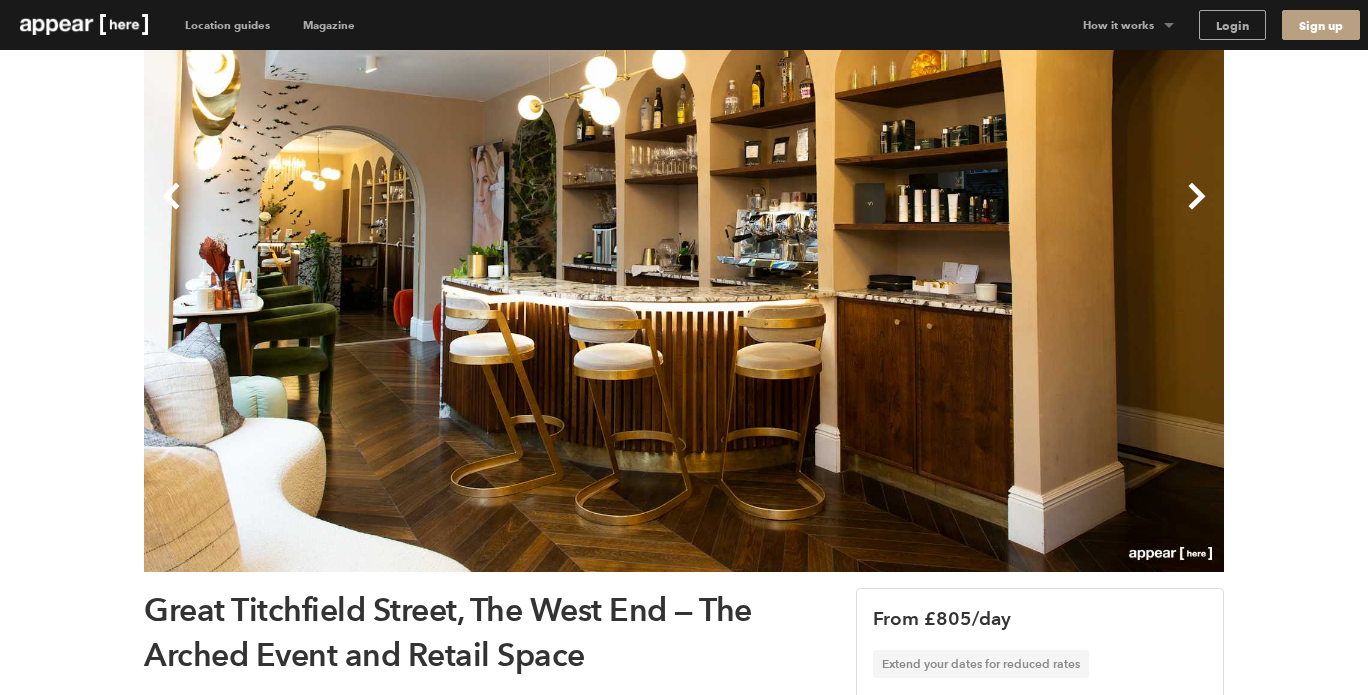click on "Next" at bounding box center (954, 212) 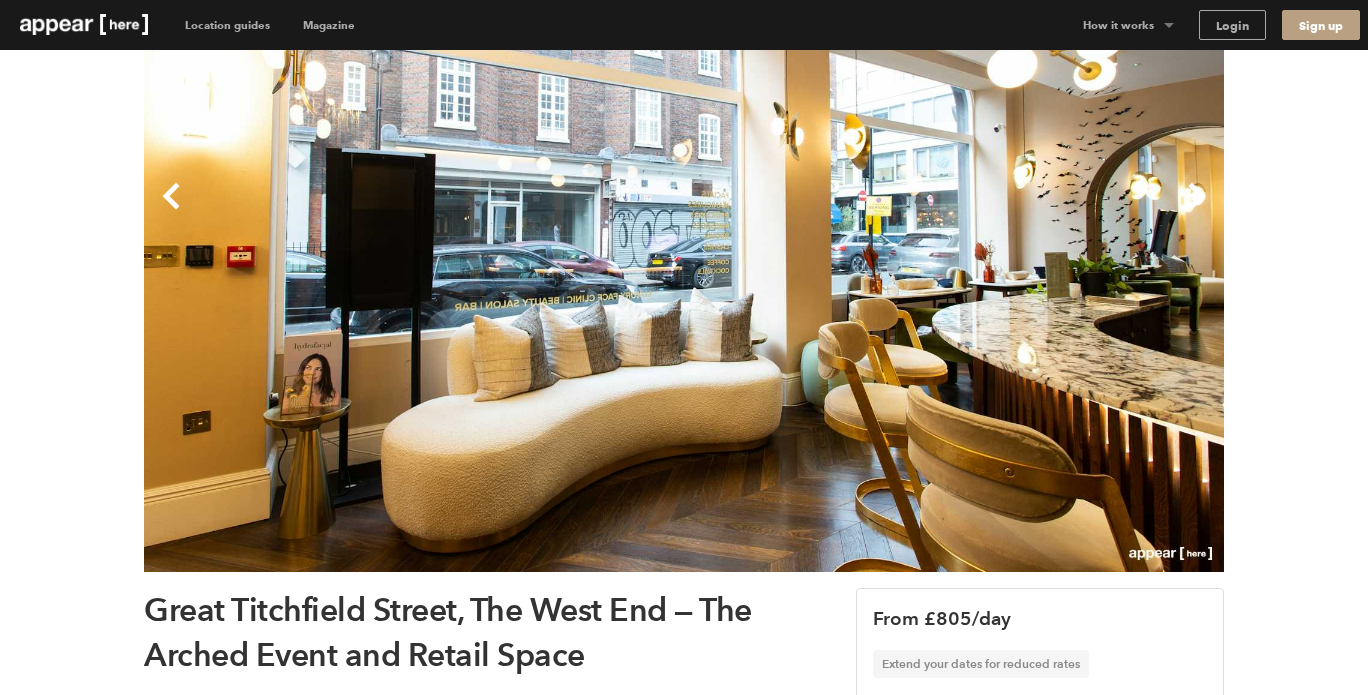 click on "Next" at bounding box center [954, 212] 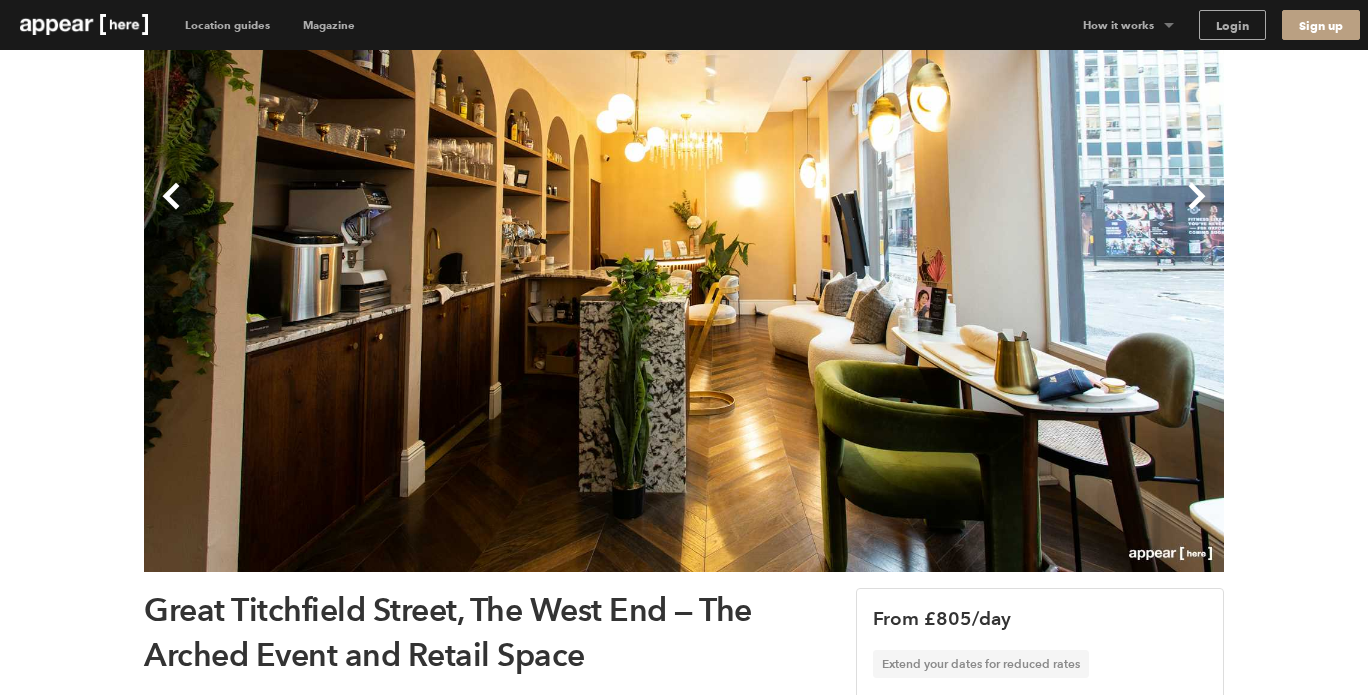 click on "Next" at bounding box center (954, 212) 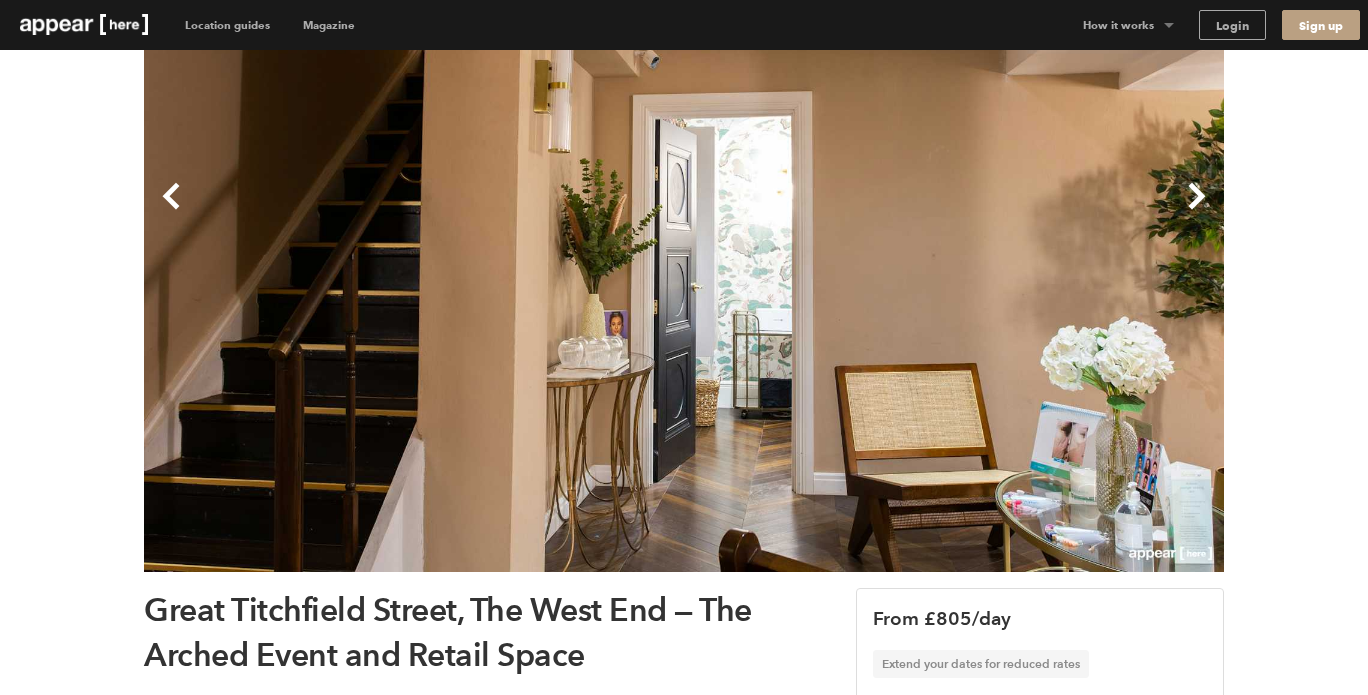 click on "Next" at bounding box center (954, 212) 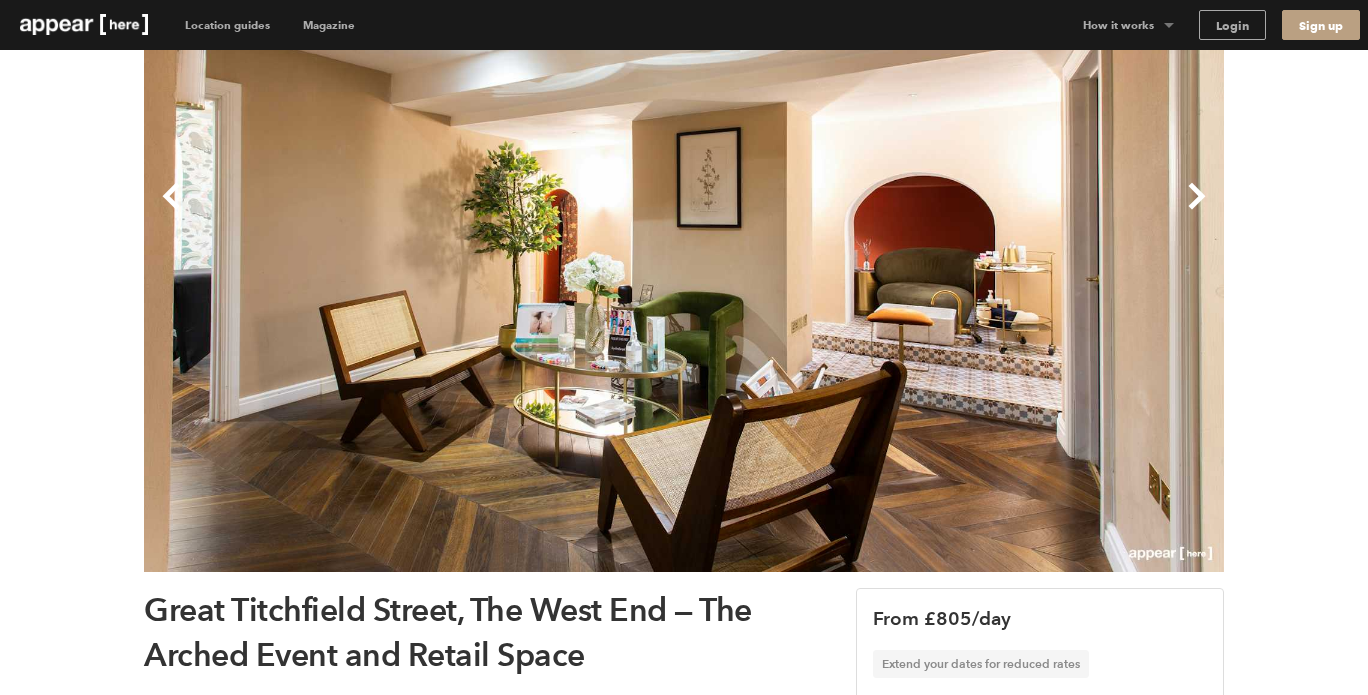 click on "Next" at bounding box center [954, 212] 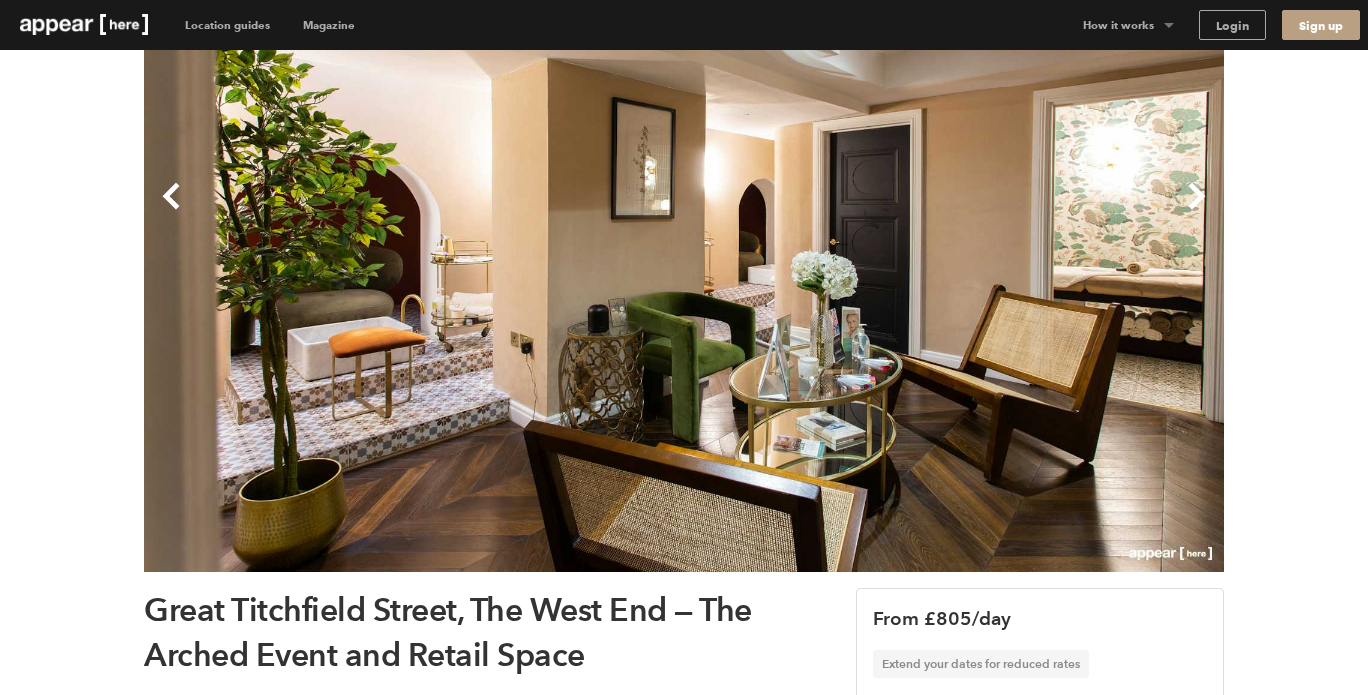 click on "Next" at bounding box center [954, 212] 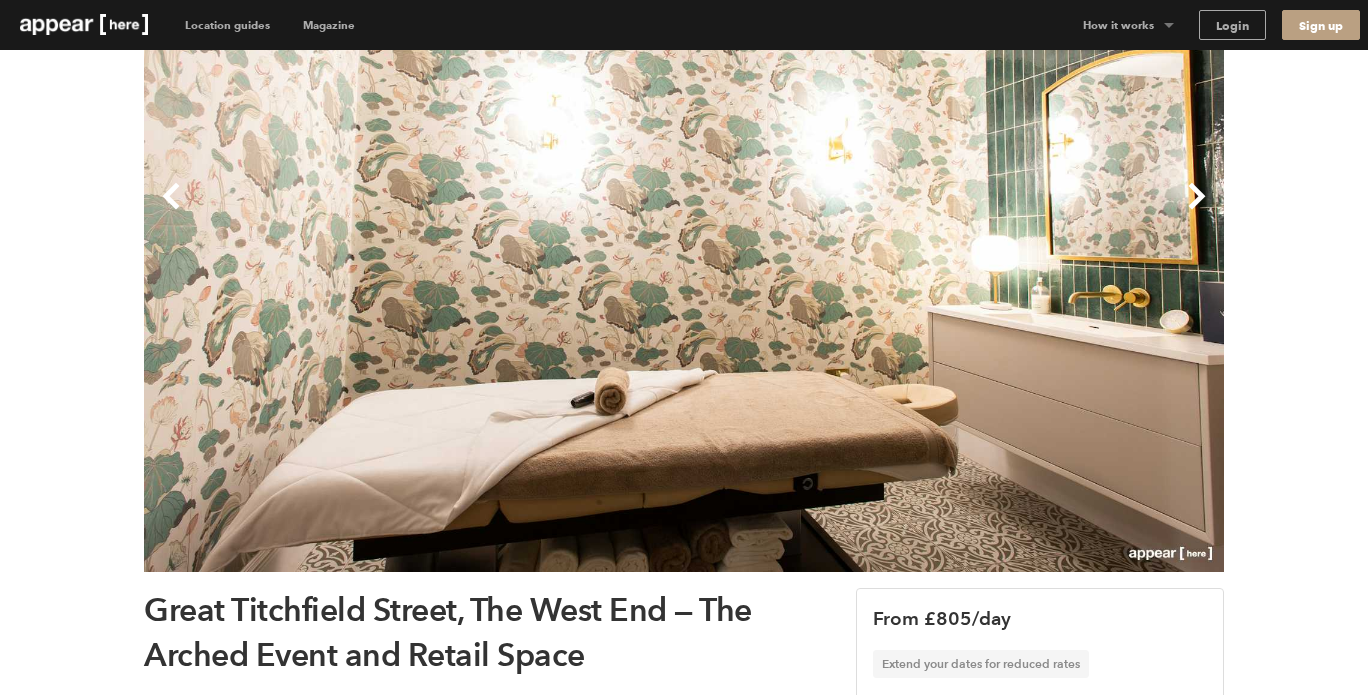 click on "Next" at bounding box center (954, 212) 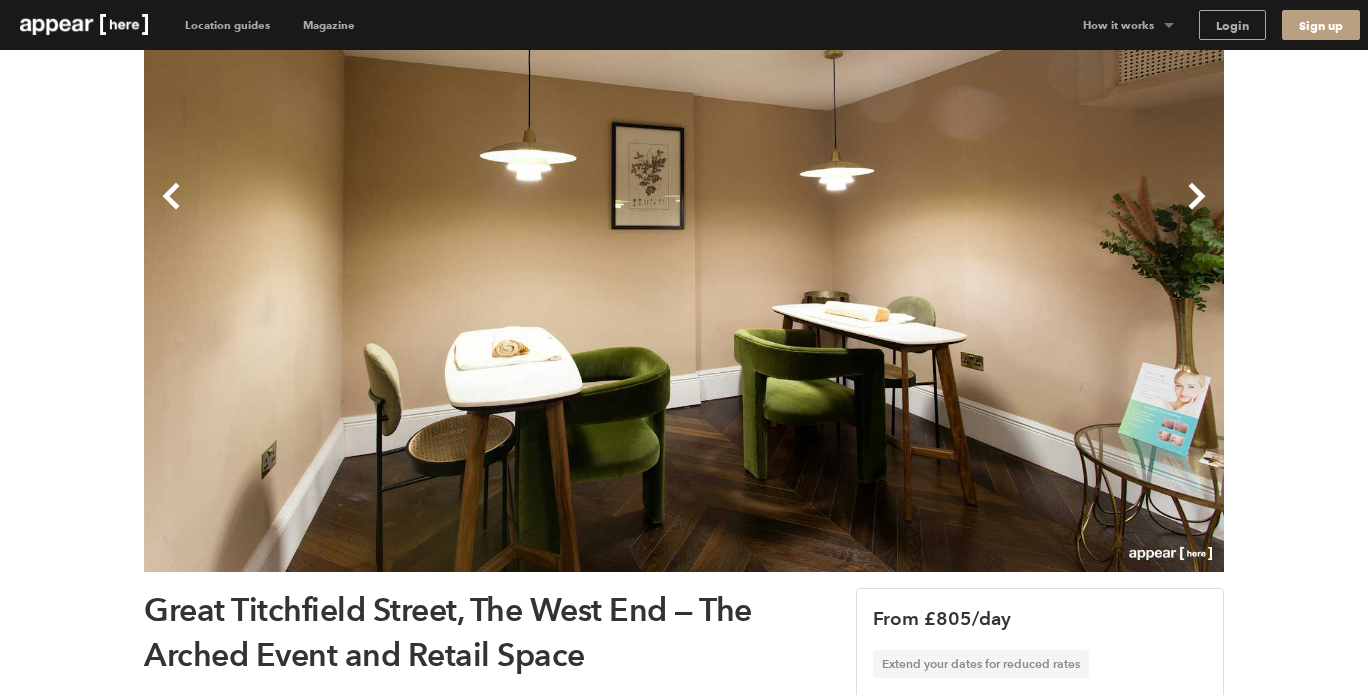 click on "Next" at bounding box center (954, 212) 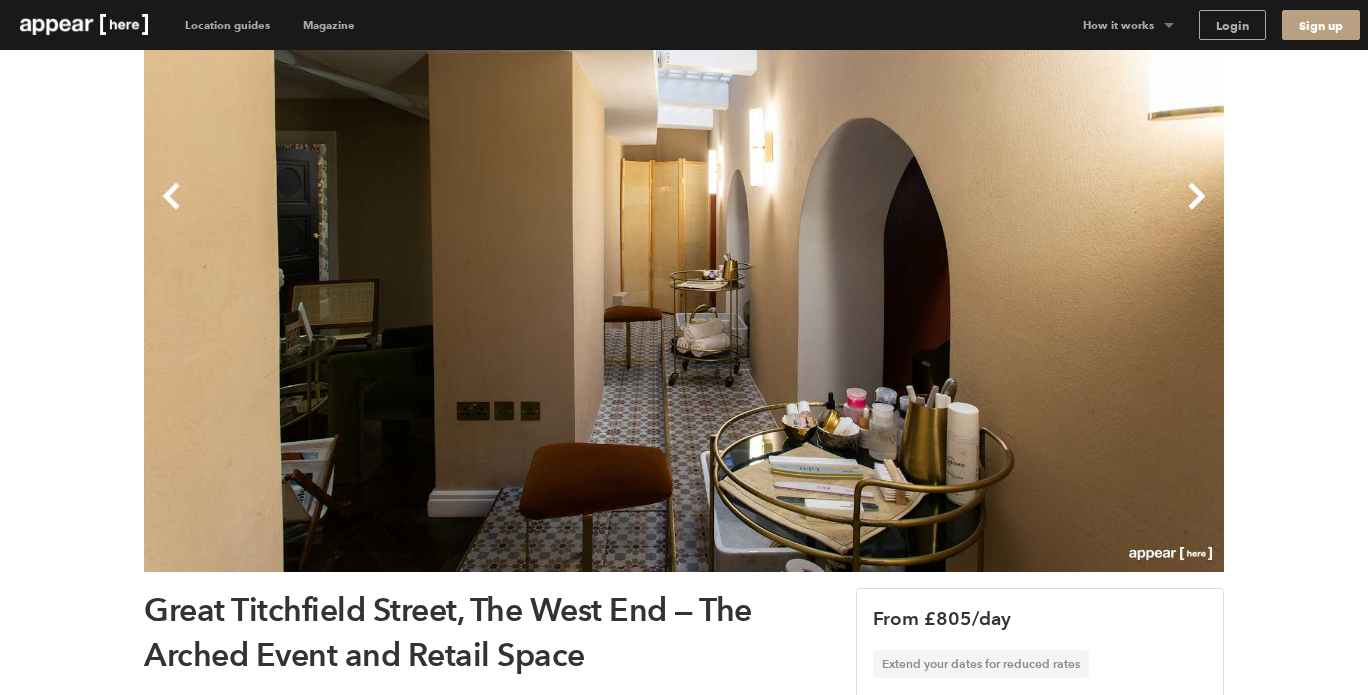 click on "Next" at bounding box center [954, 212] 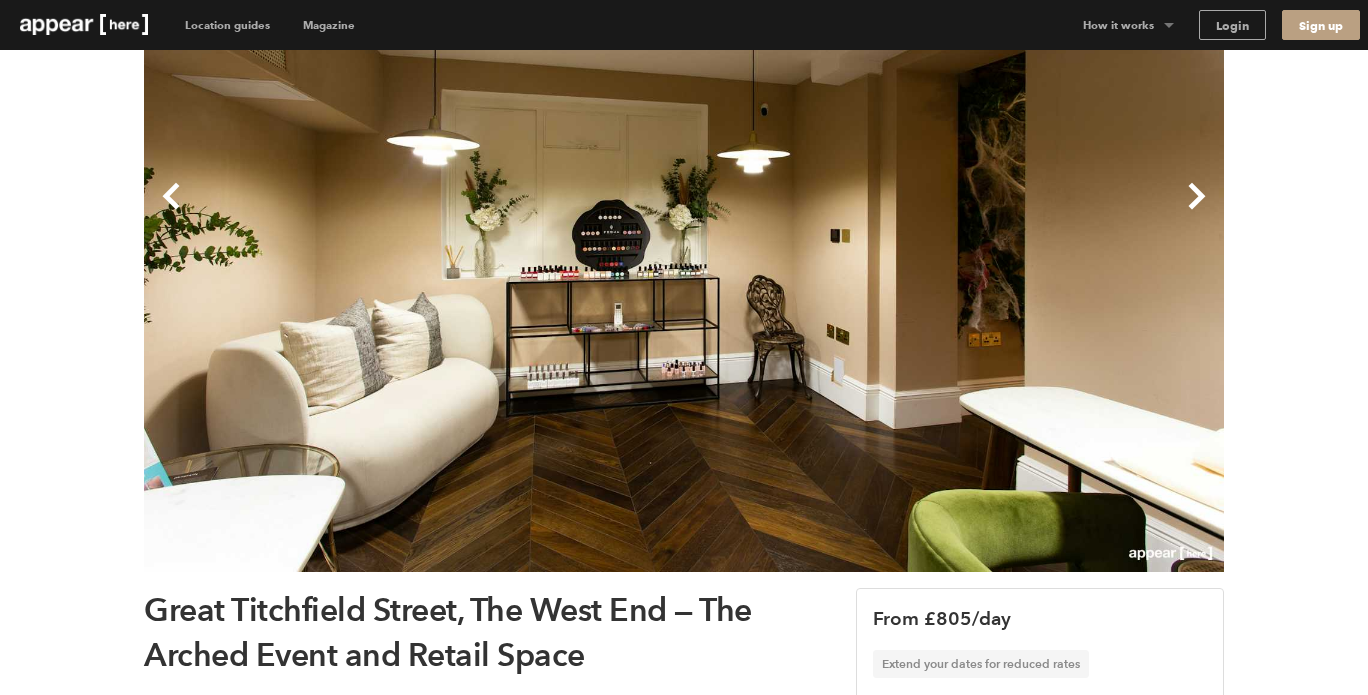 click on "Next" at bounding box center (954, 212) 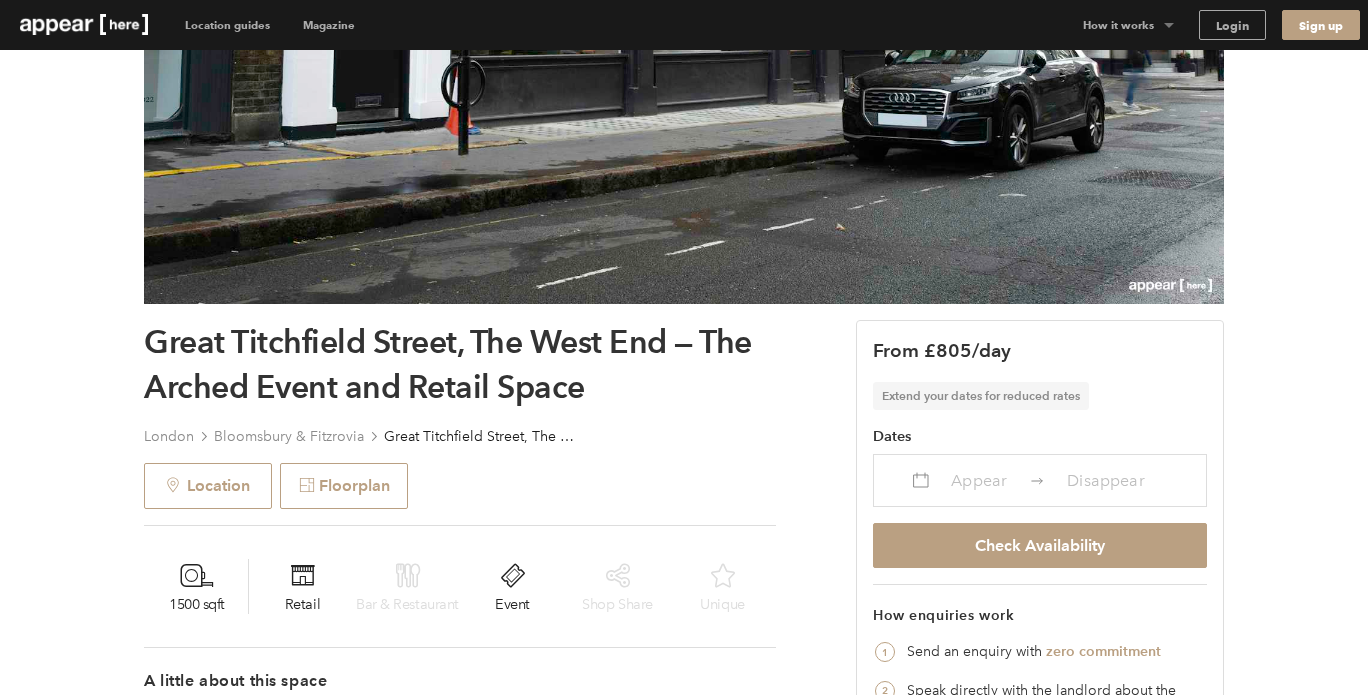 scroll, scrollTop: 467, scrollLeft: 0, axis: vertical 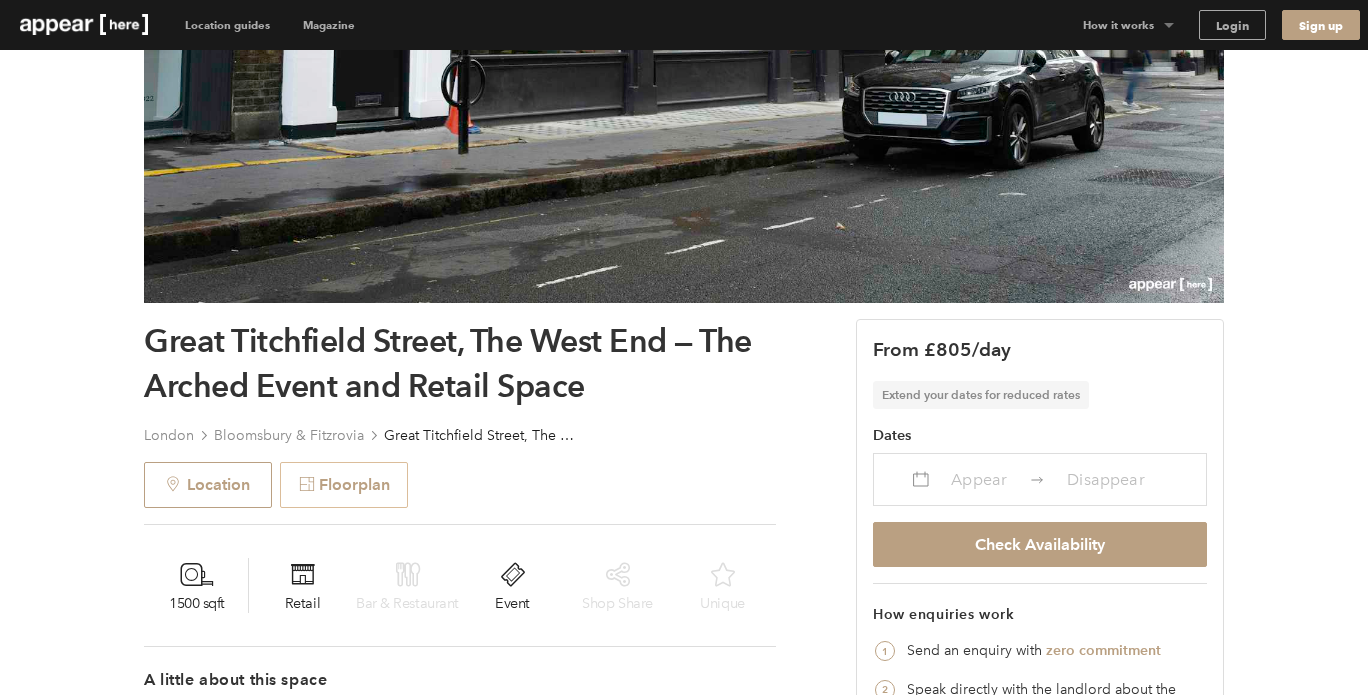 click on "Floorplan" at bounding box center [344, 485] 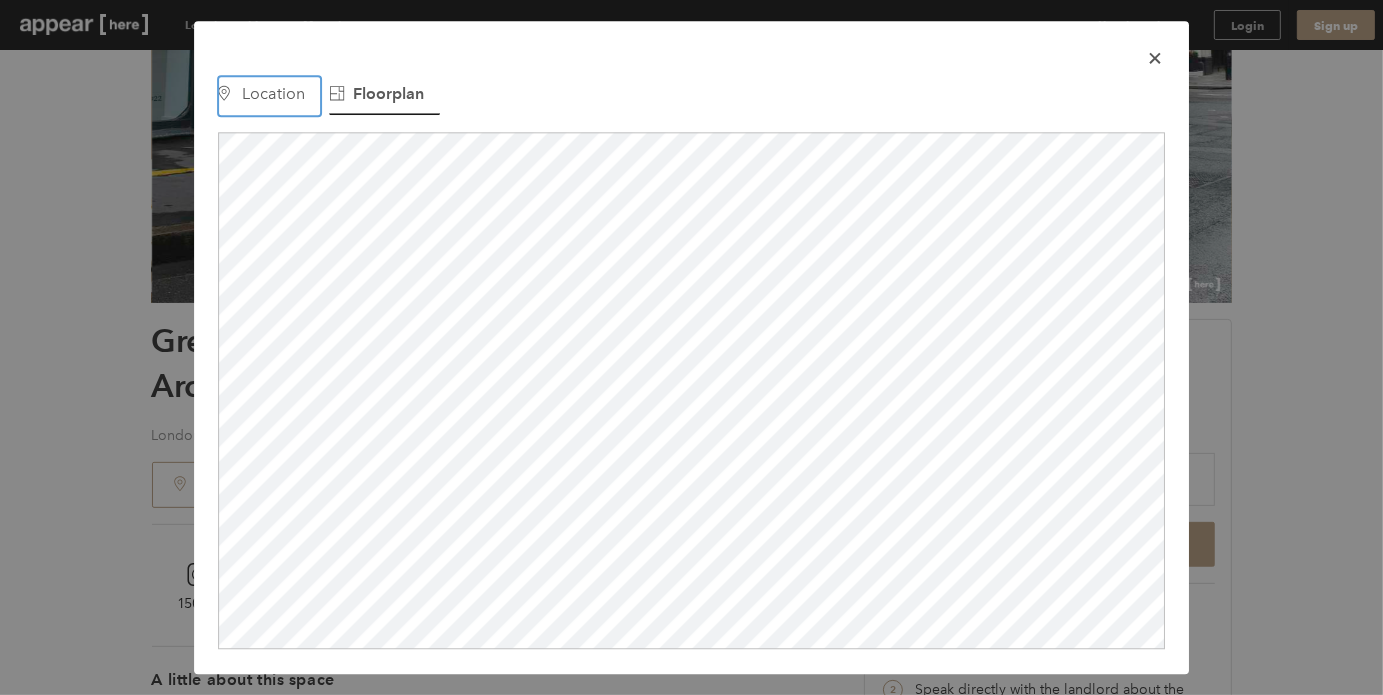 click on "Location" at bounding box center [273, 93] 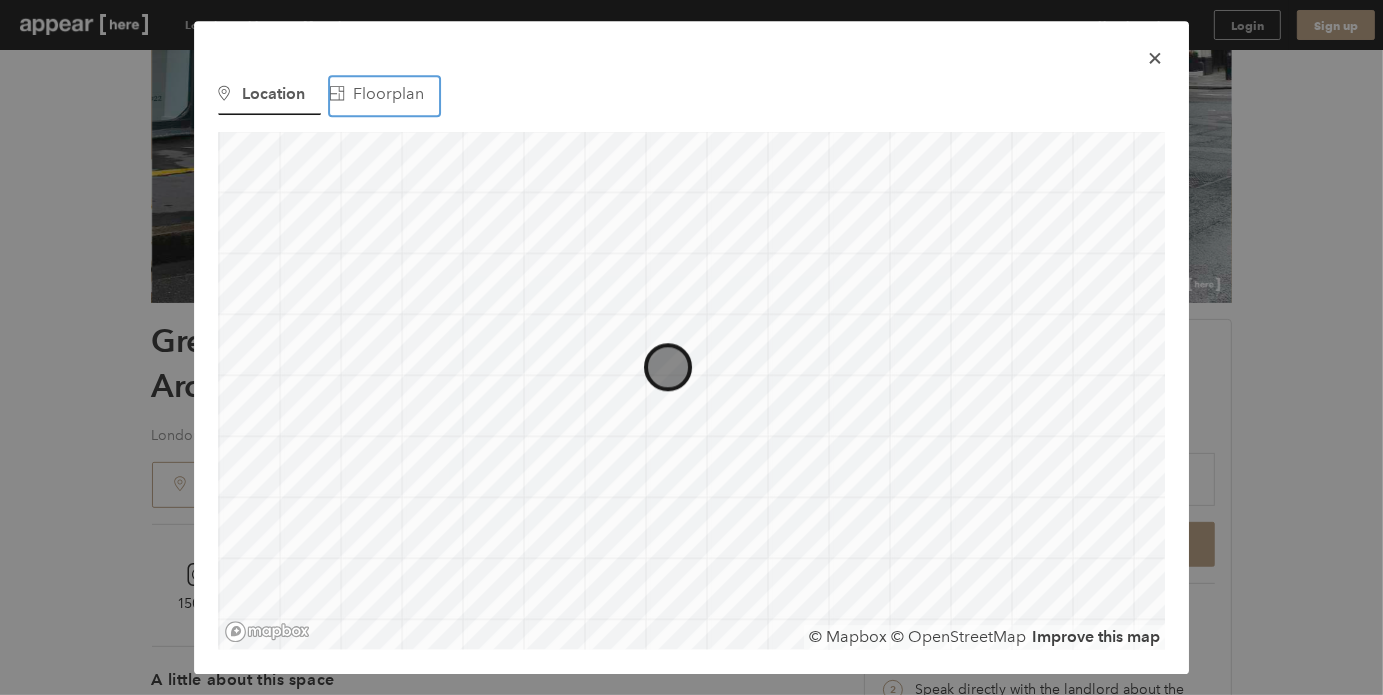 click on "Floorplan" at bounding box center (384, 96) 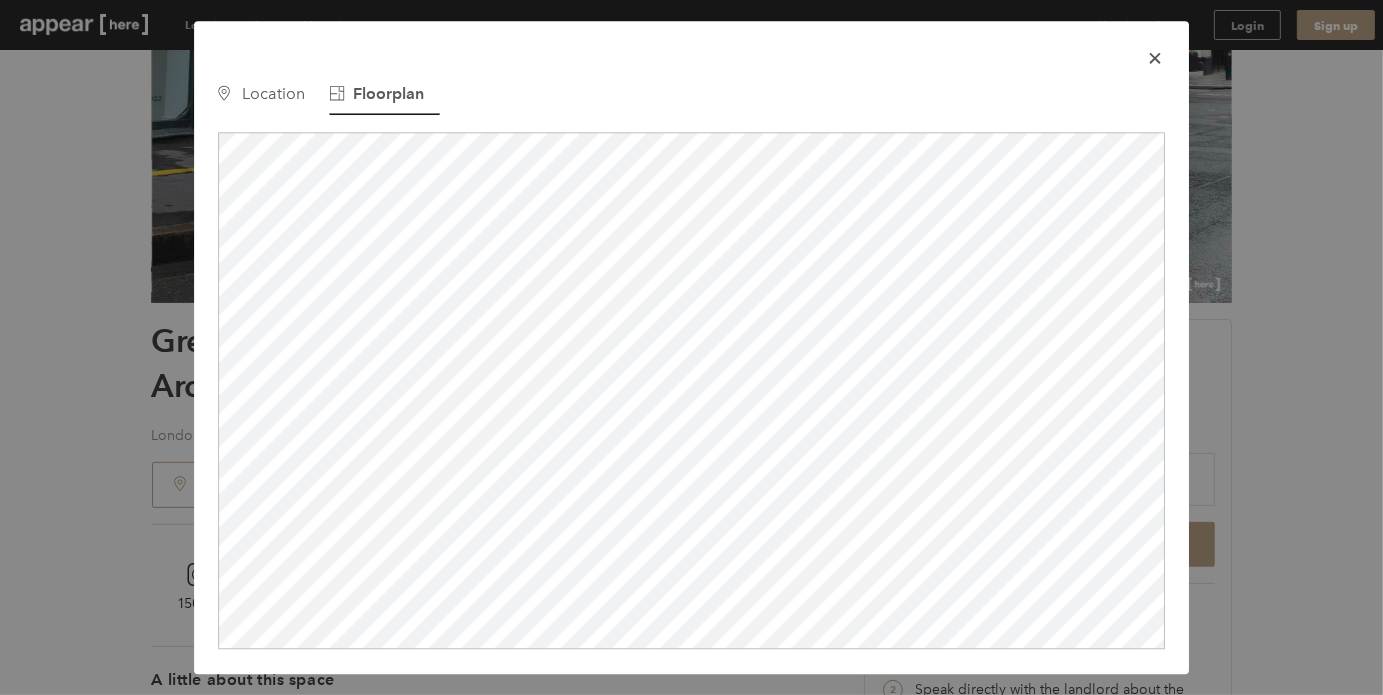 click on "icon-x" at bounding box center [1155, 58] 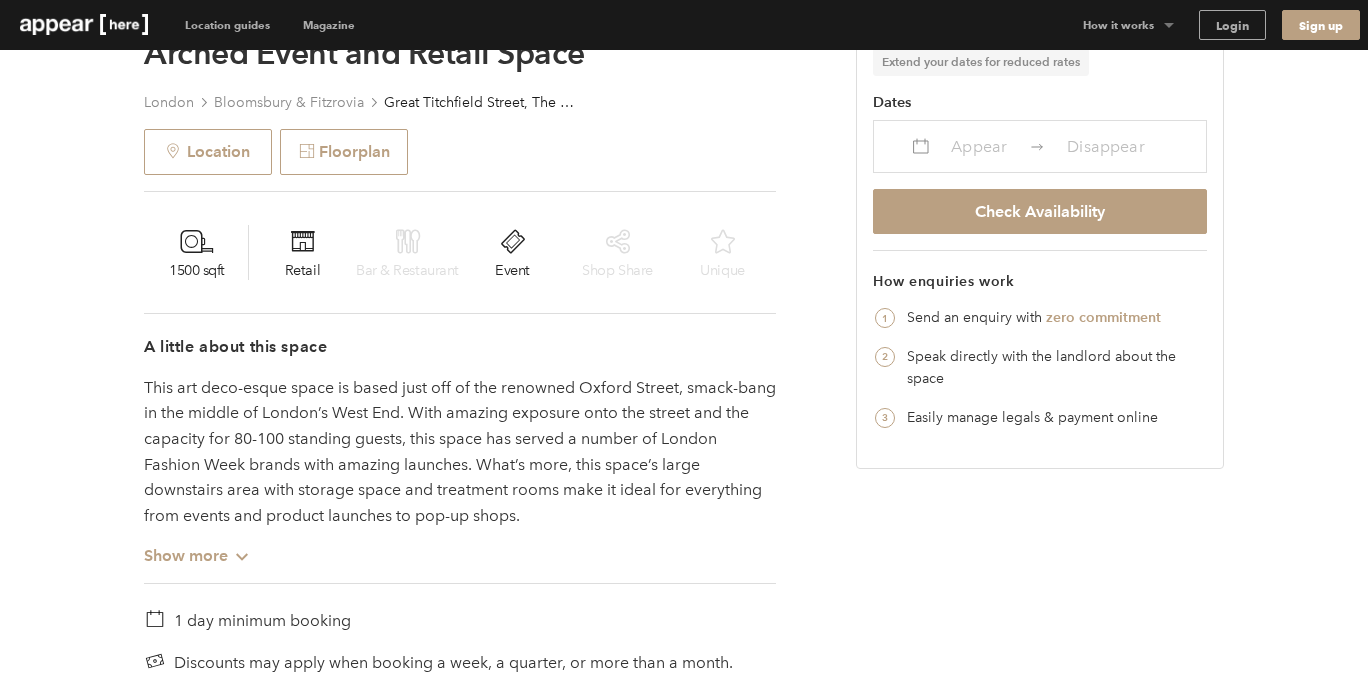 scroll, scrollTop: 808, scrollLeft: 0, axis: vertical 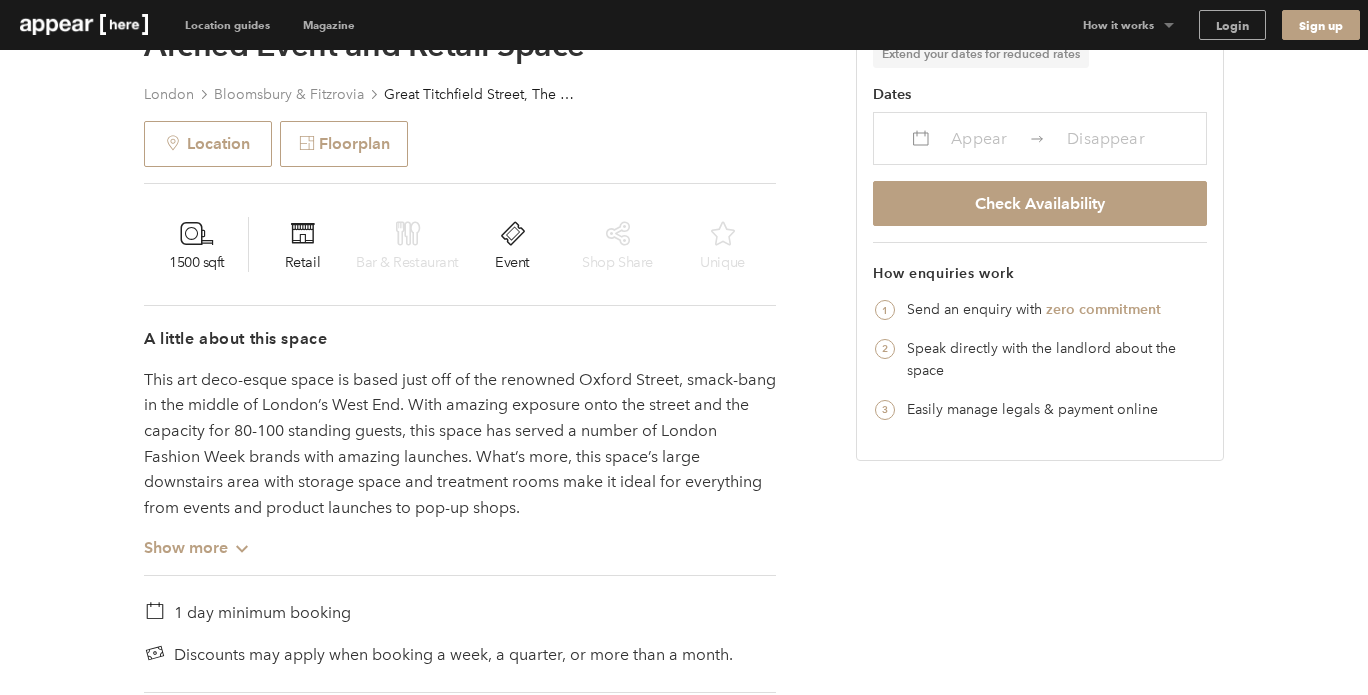 click on "Show more Chevron-up" at bounding box center (197, 539) 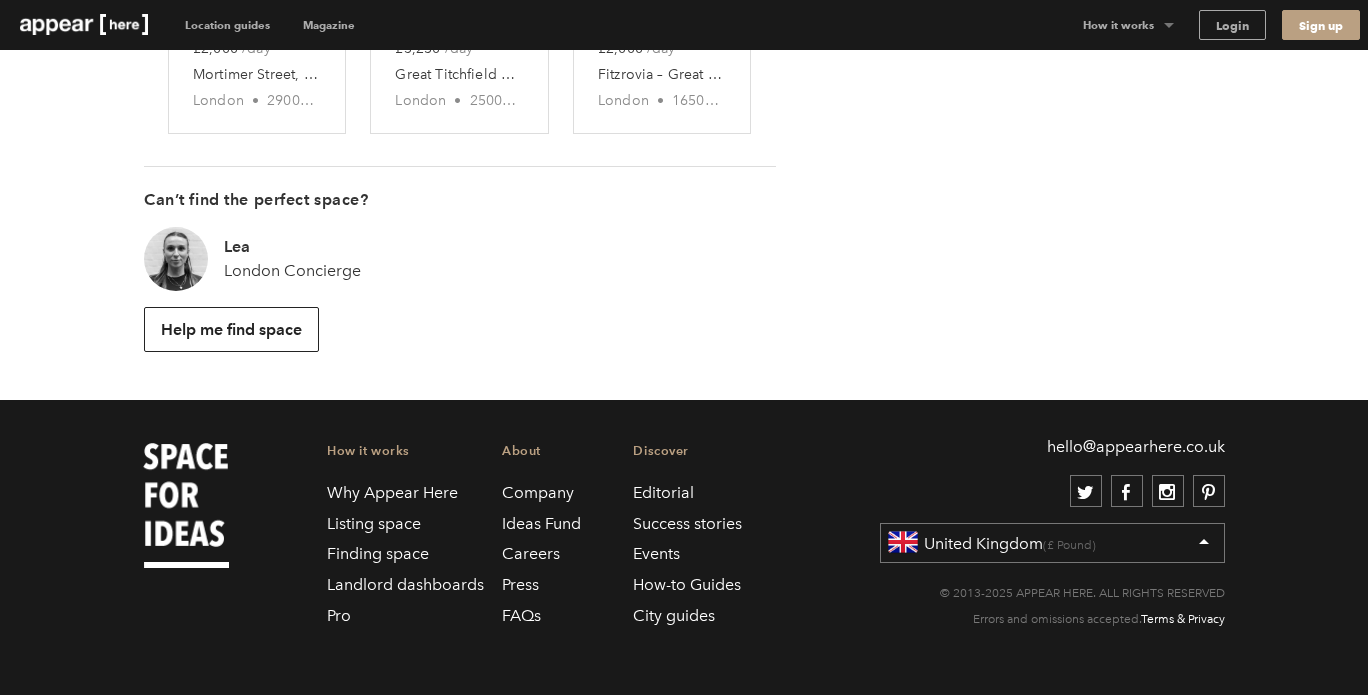 scroll, scrollTop: 3432, scrollLeft: 0, axis: vertical 